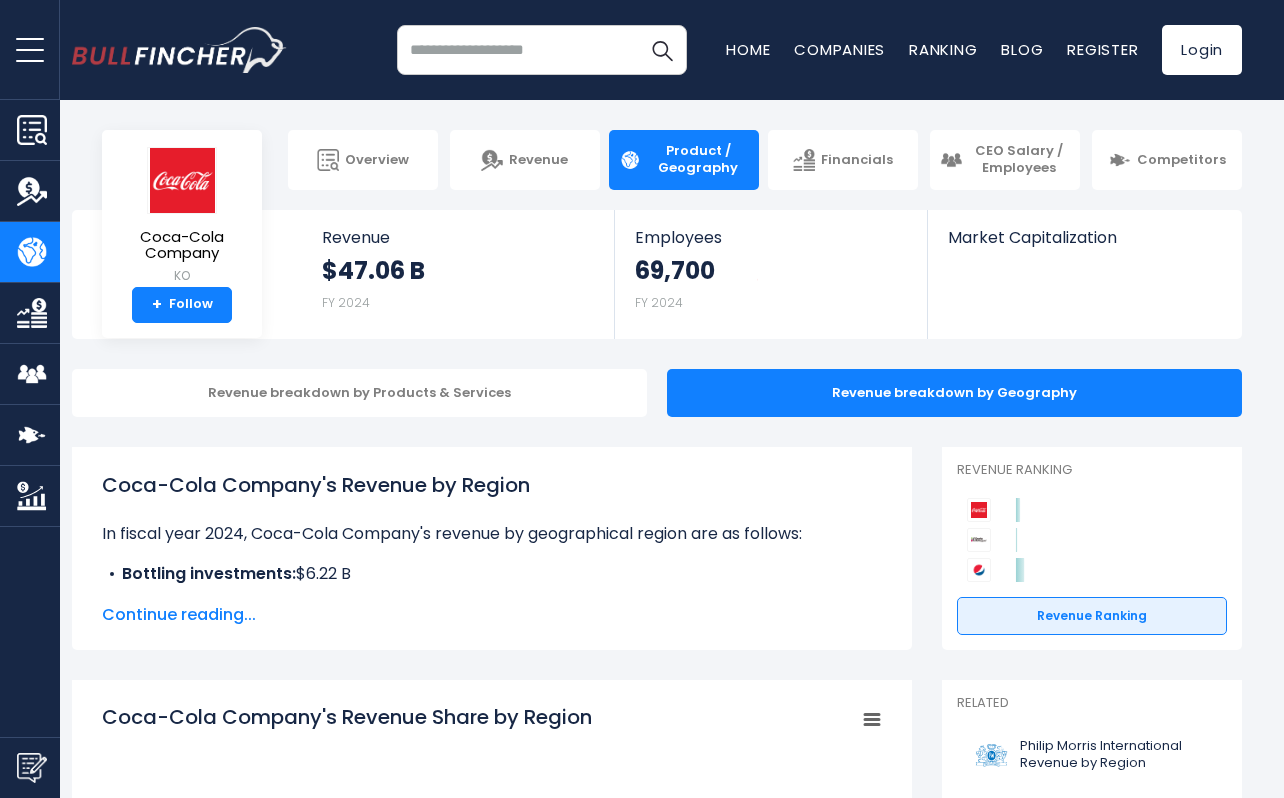 scroll, scrollTop: 0, scrollLeft: 0, axis: both 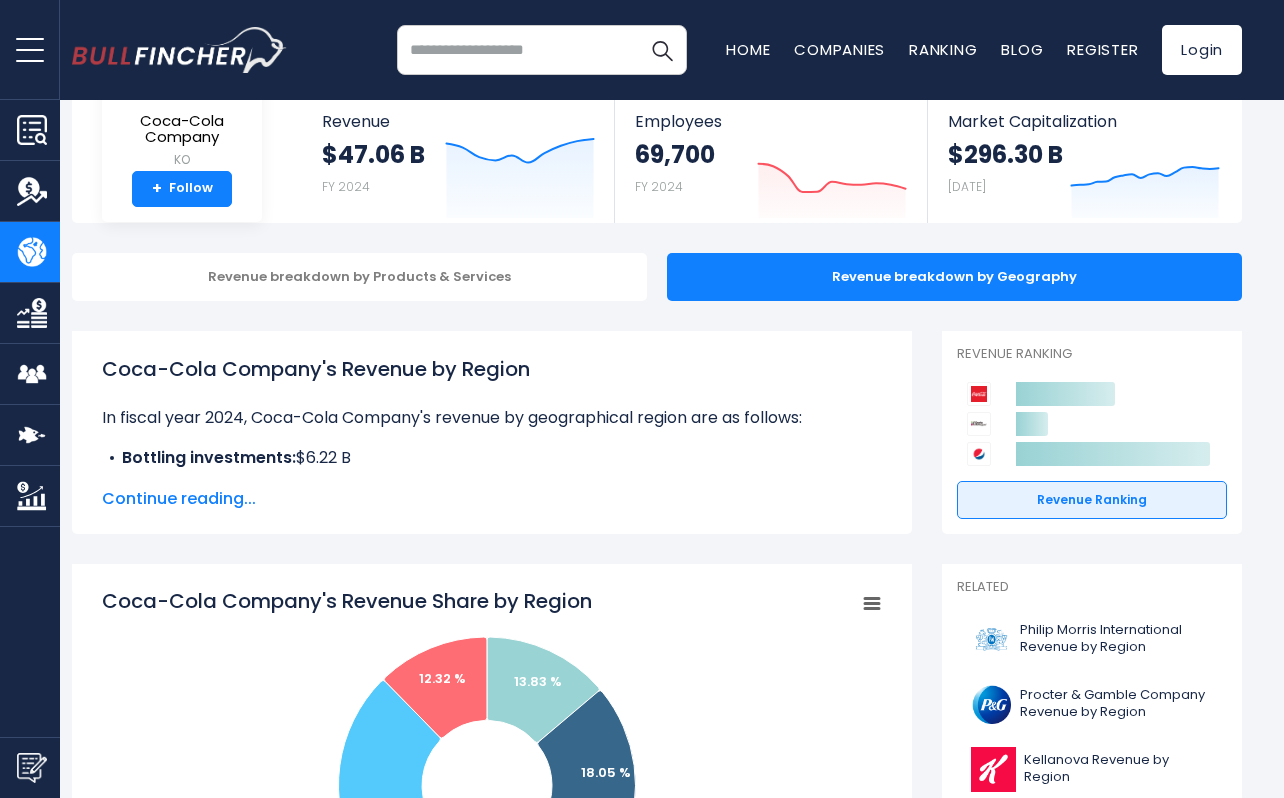click on "Continue reading..." at bounding box center [492, 499] 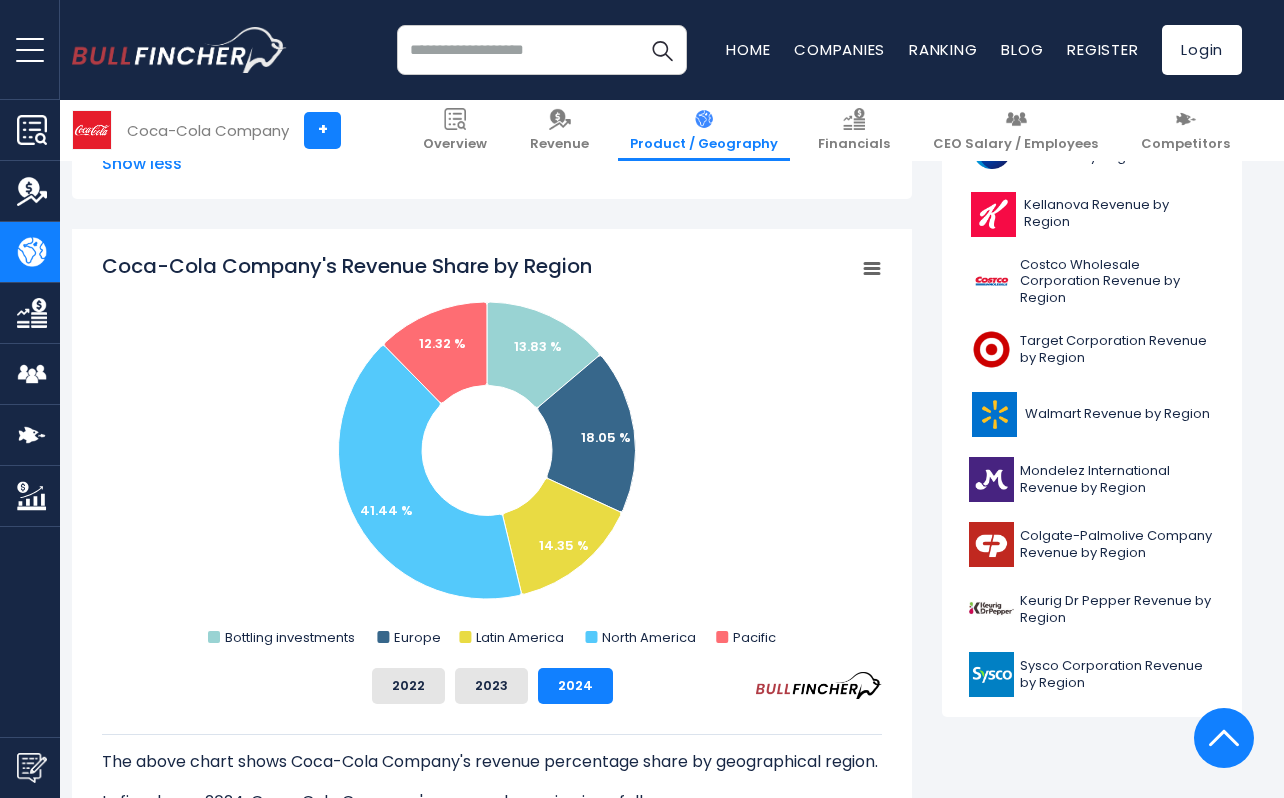 scroll, scrollTop: 672, scrollLeft: 0, axis: vertical 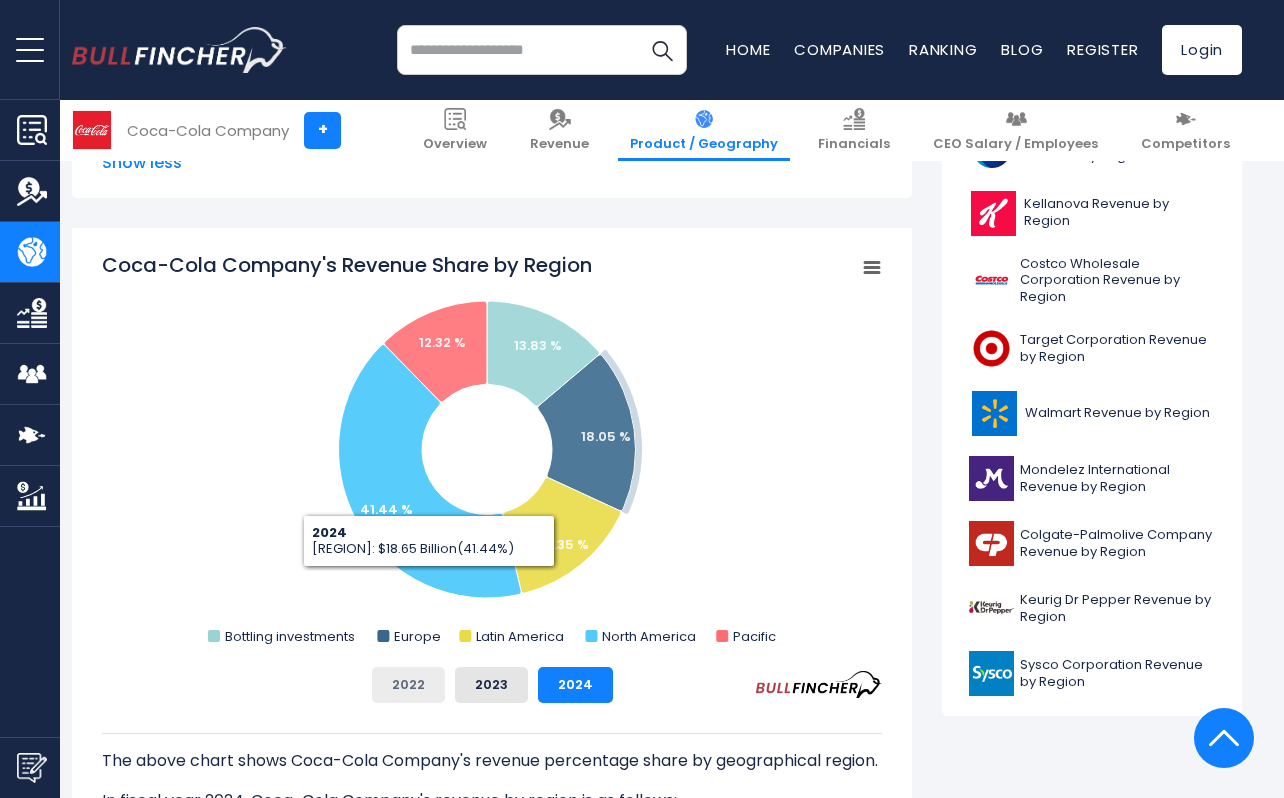 click on "2022" at bounding box center (408, 685) 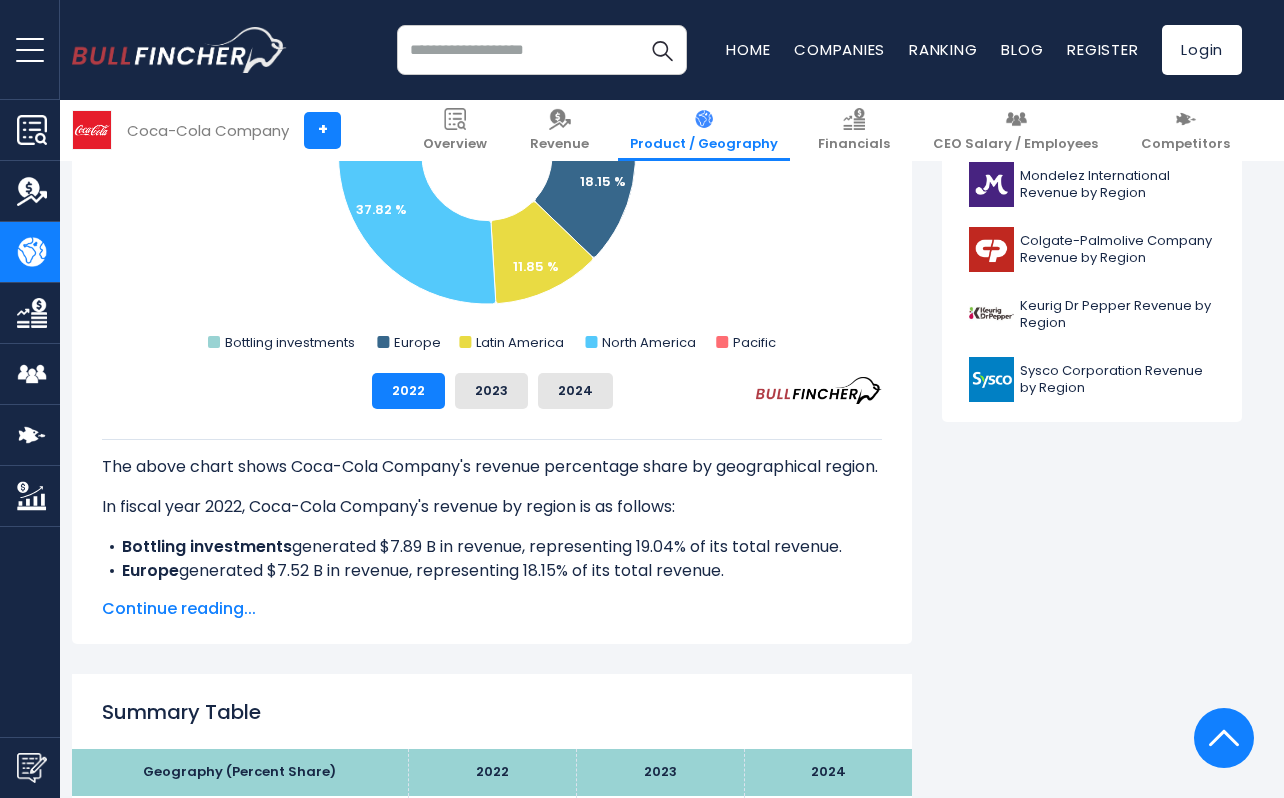 scroll, scrollTop: 978, scrollLeft: 0, axis: vertical 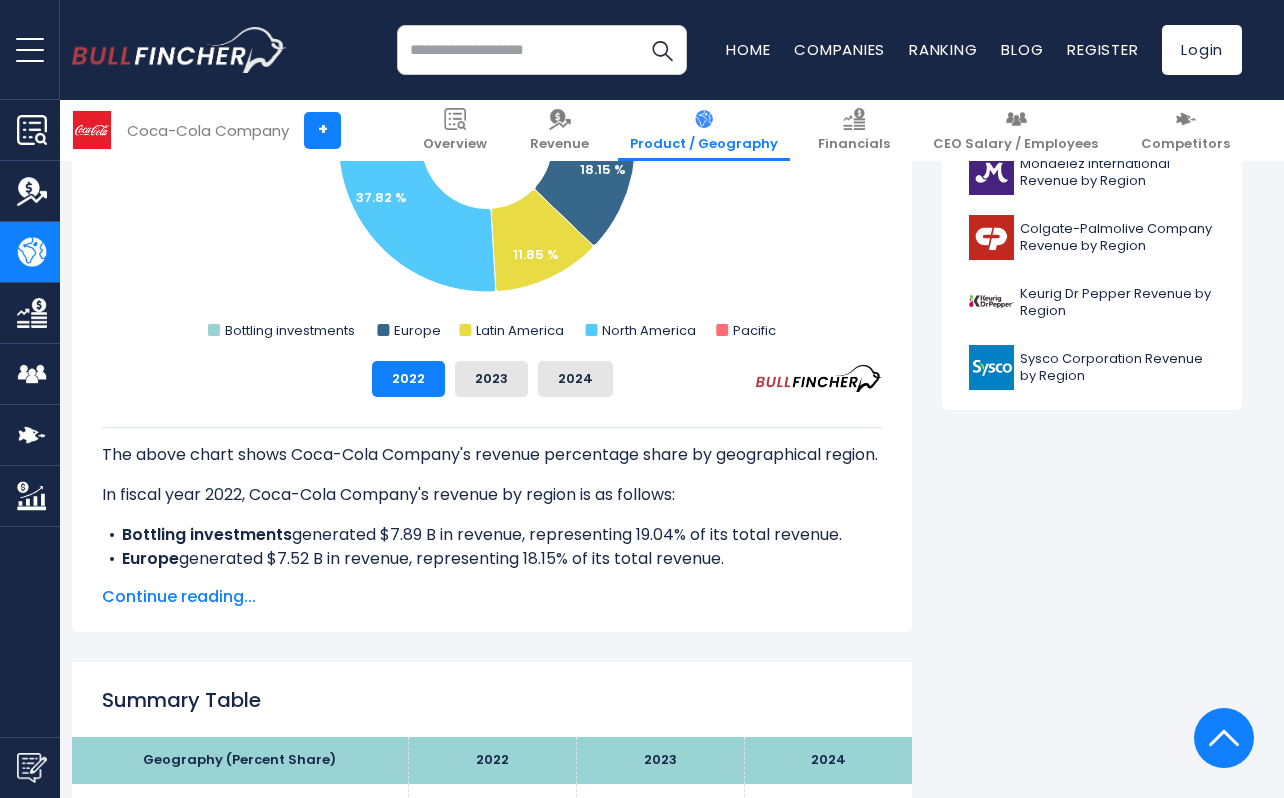 click on "Continue reading..." at bounding box center (492, 597) 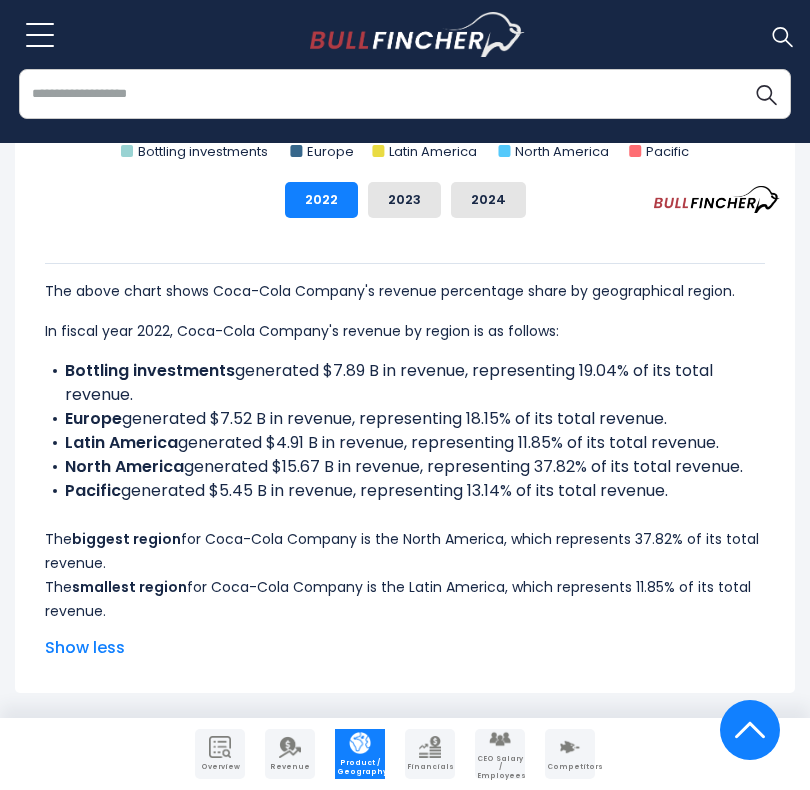 scroll, scrollTop: 1276, scrollLeft: 0, axis: vertical 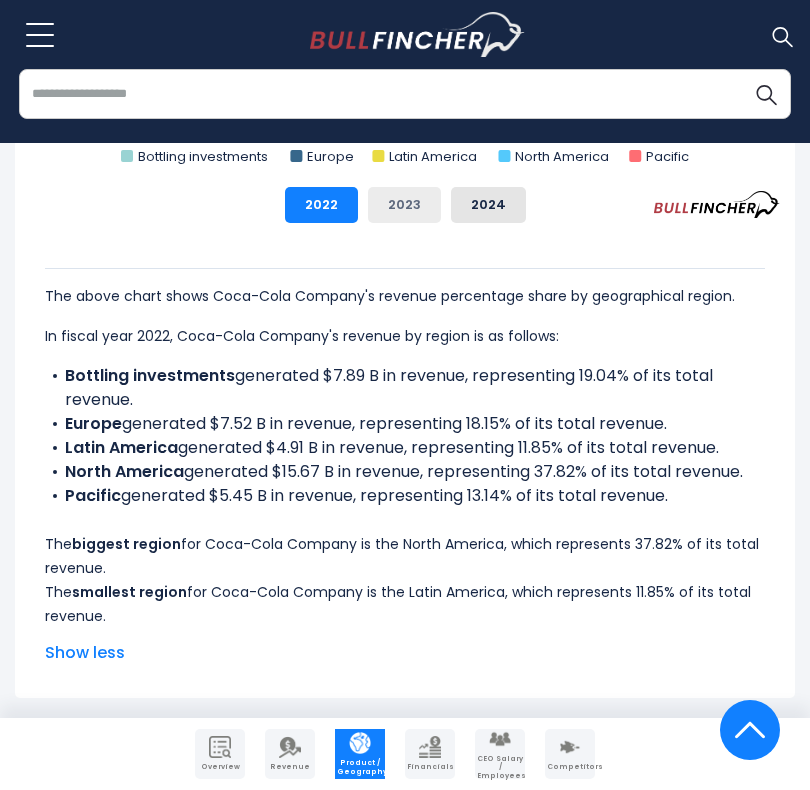 click on "2023" at bounding box center (404, 205) 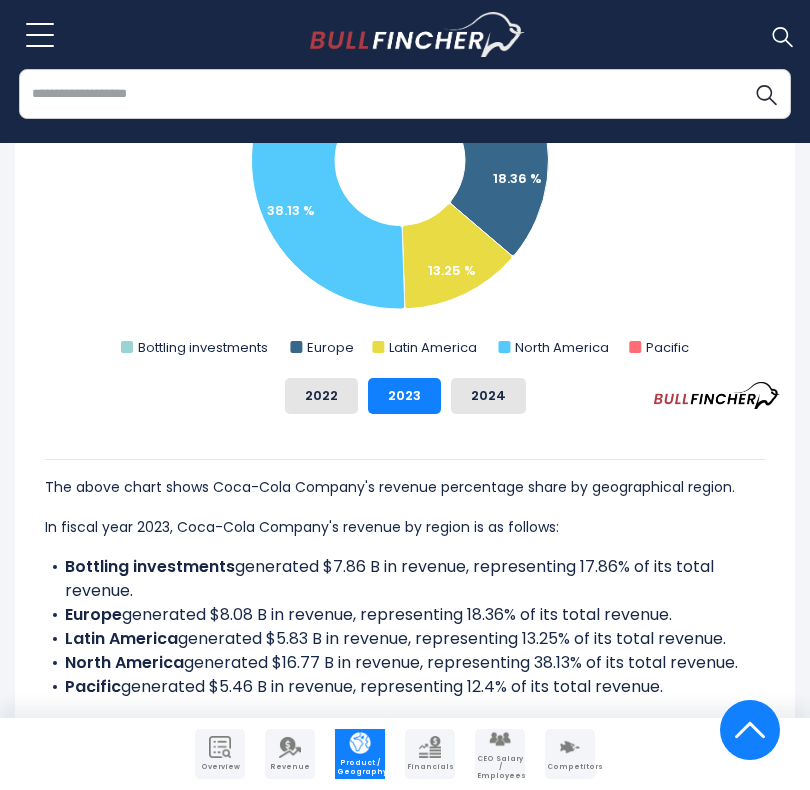 scroll, scrollTop: 1081, scrollLeft: 0, axis: vertical 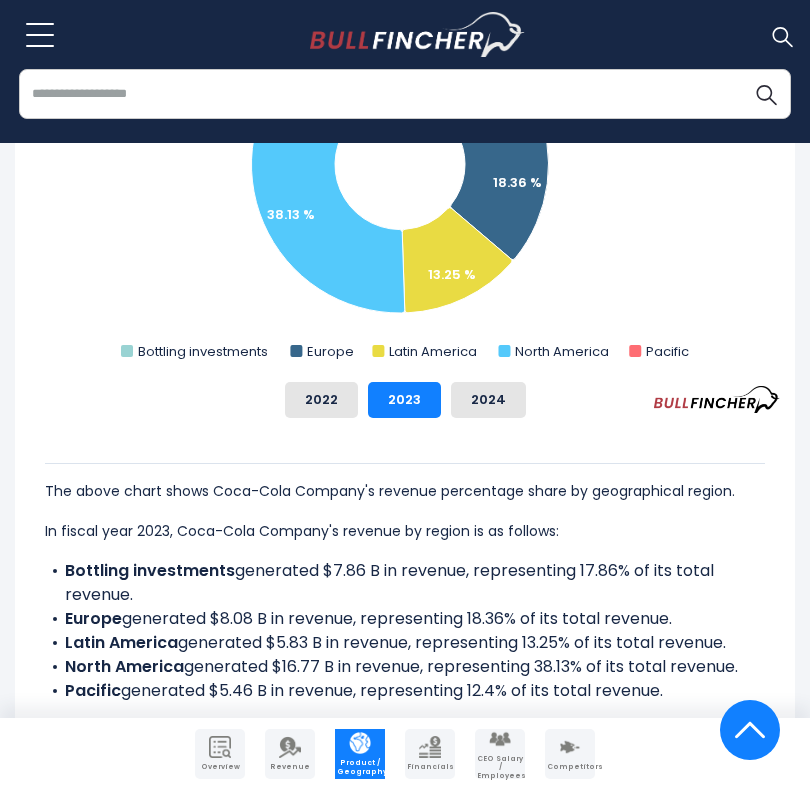 click on "Bottling investments  generated $7.86 B in revenue, representing 17.86% of its total revenue." at bounding box center (405, 583) 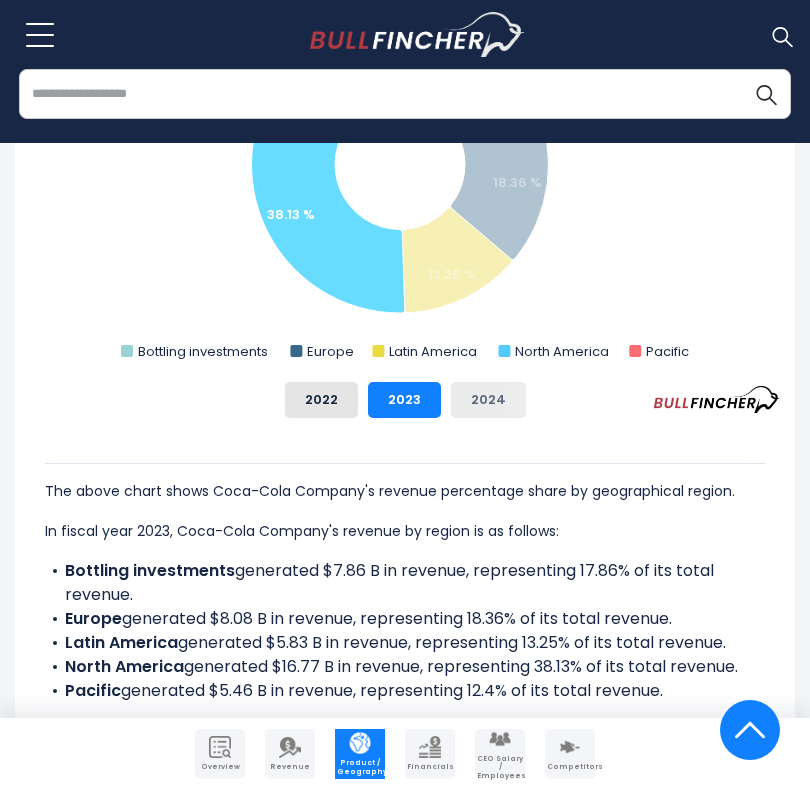 click on "2024" at bounding box center (488, 400) 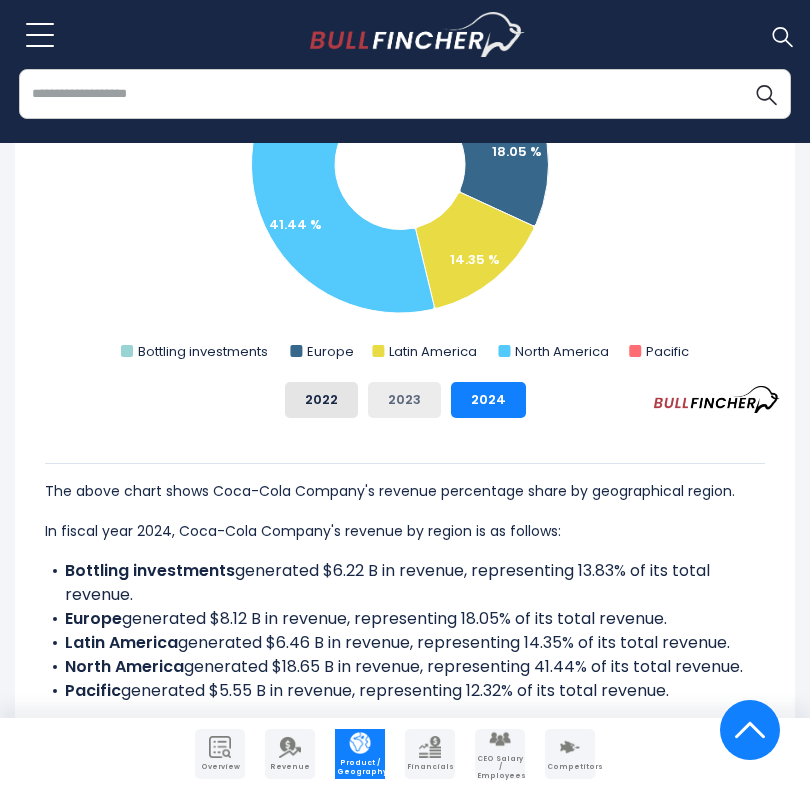 click on "2023" at bounding box center [404, 400] 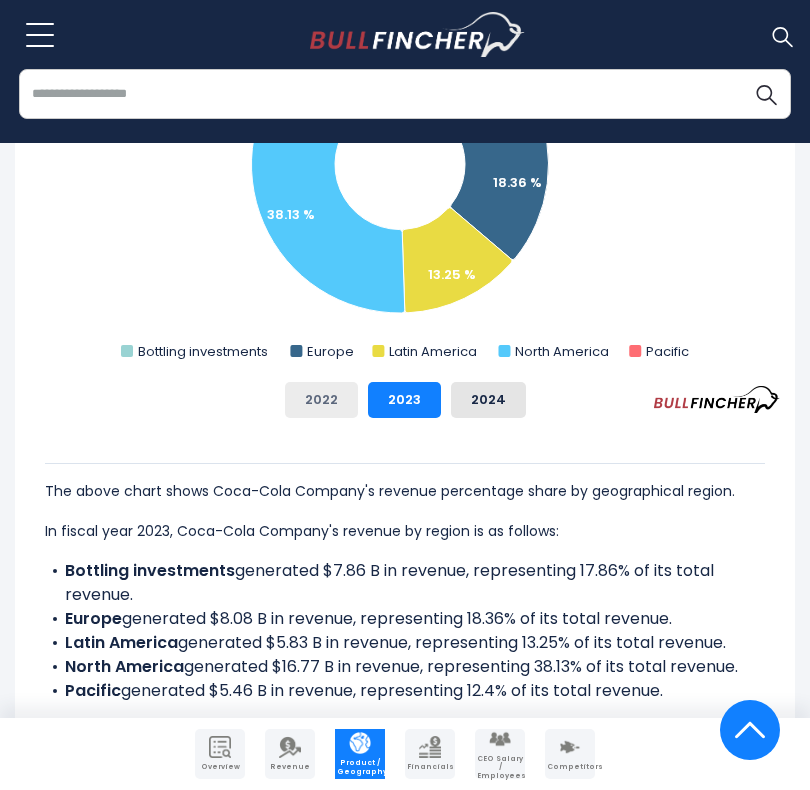 click on "2022" at bounding box center [321, 400] 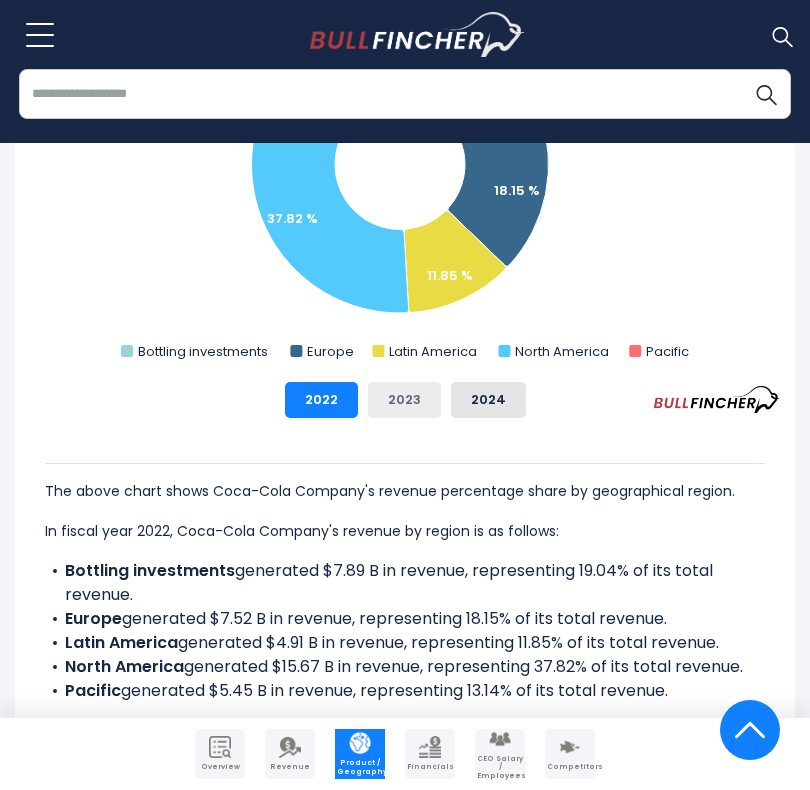 click on "2023" at bounding box center [404, 400] 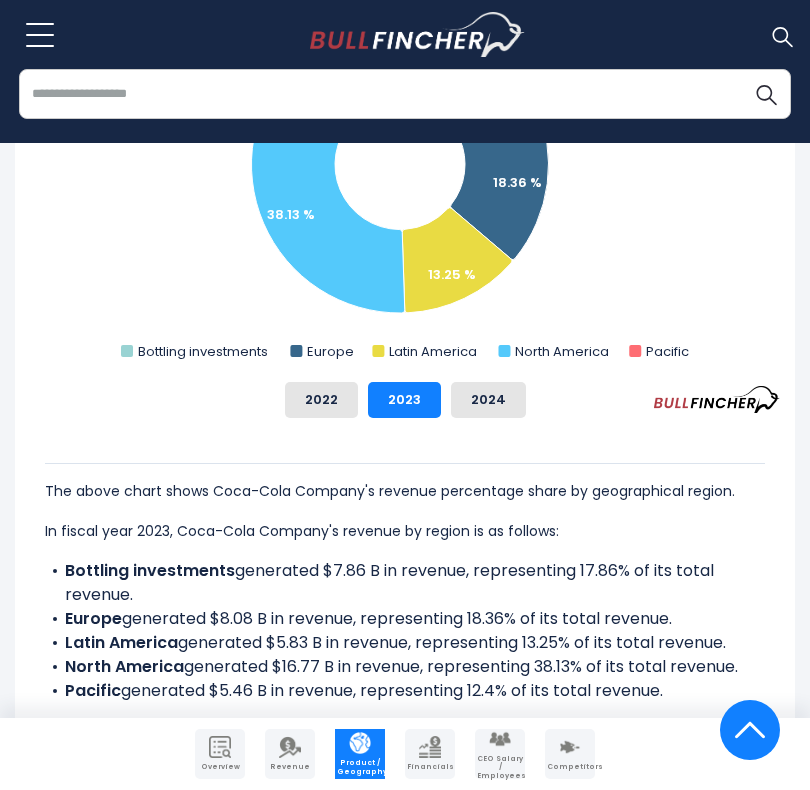 scroll, scrollTop: 1143, scrollLeft: 0, axis: vertical 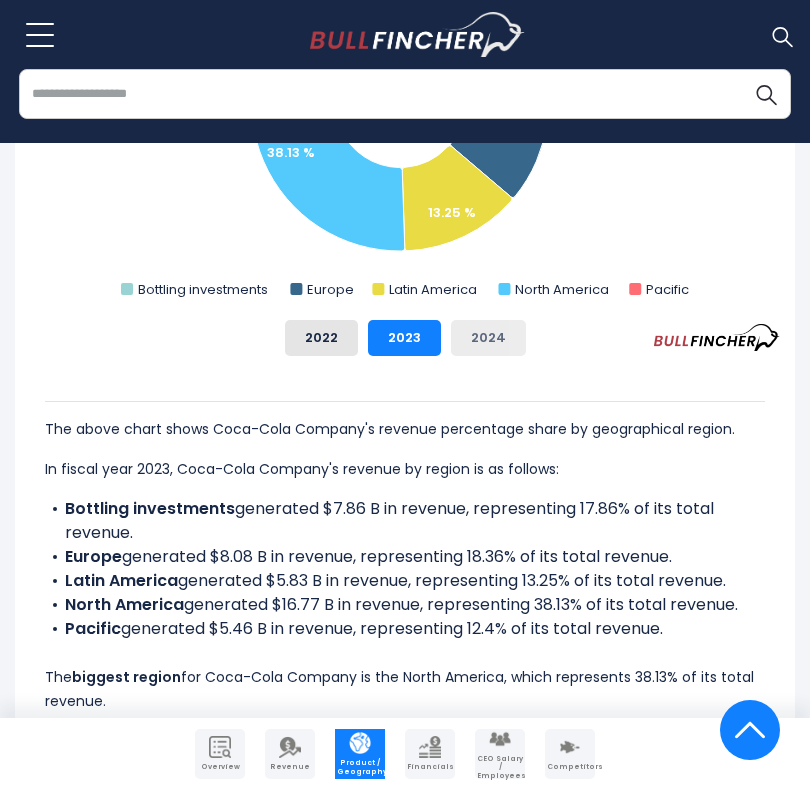 click on "2024" at bounding box center (488, 338) 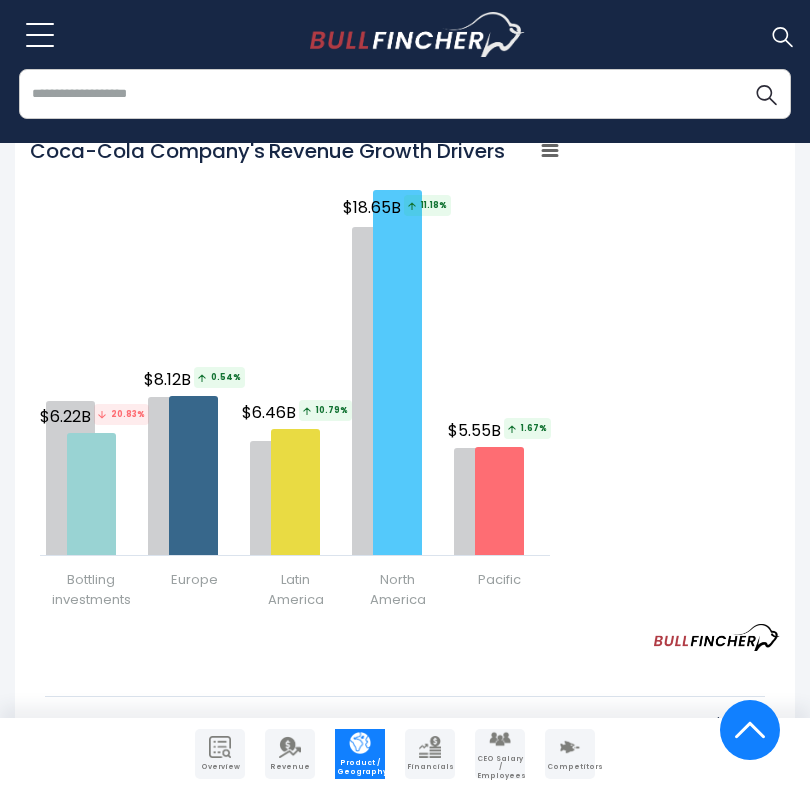 scroll, scrollTop: 3054, scrollLeft: 0, axis: vertical 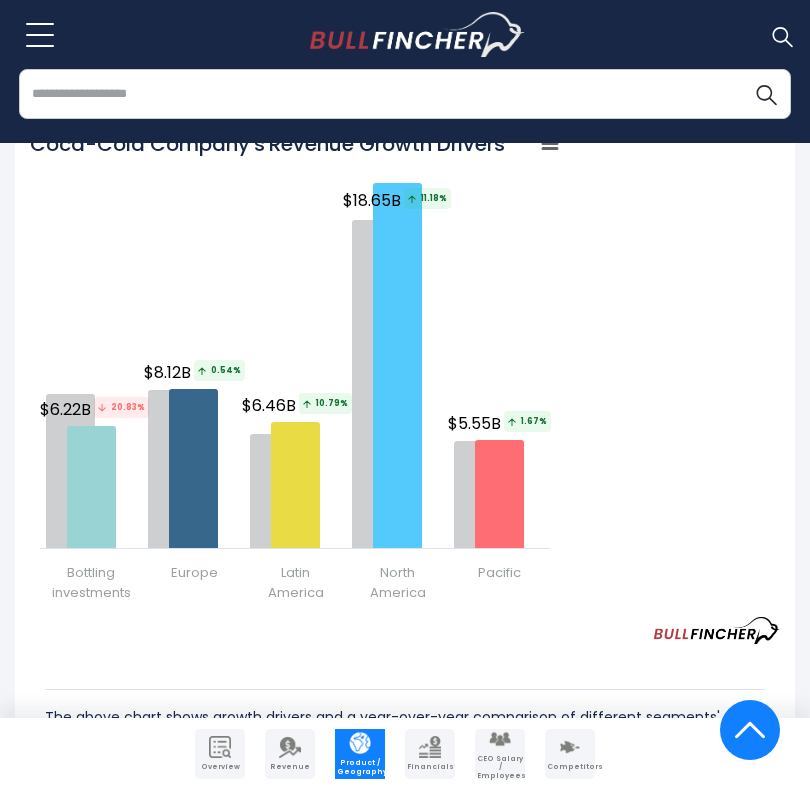 type 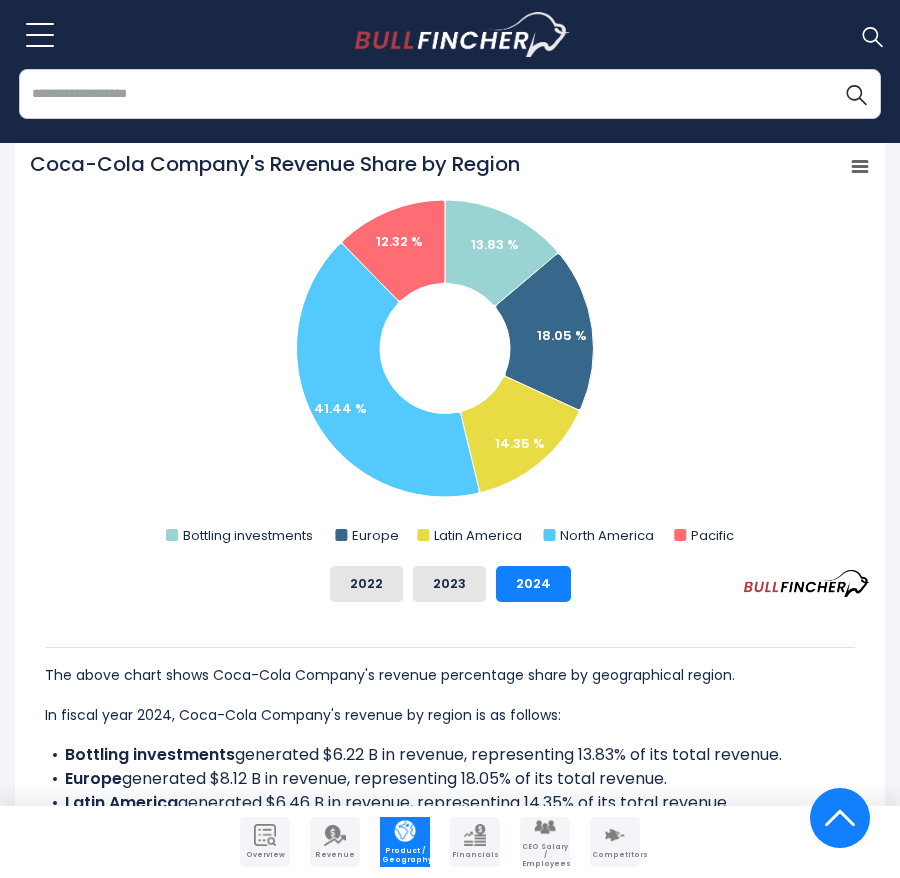 scroll, scrollTop: 840, scrollLeft: 0, axis: vertical 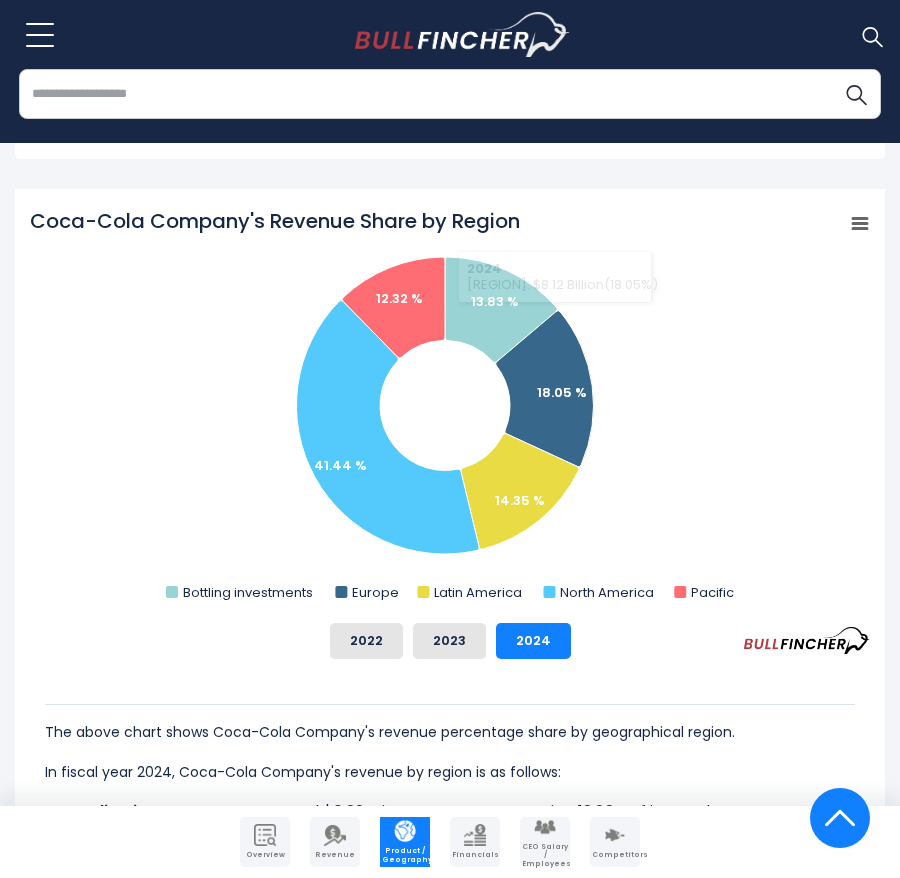 click 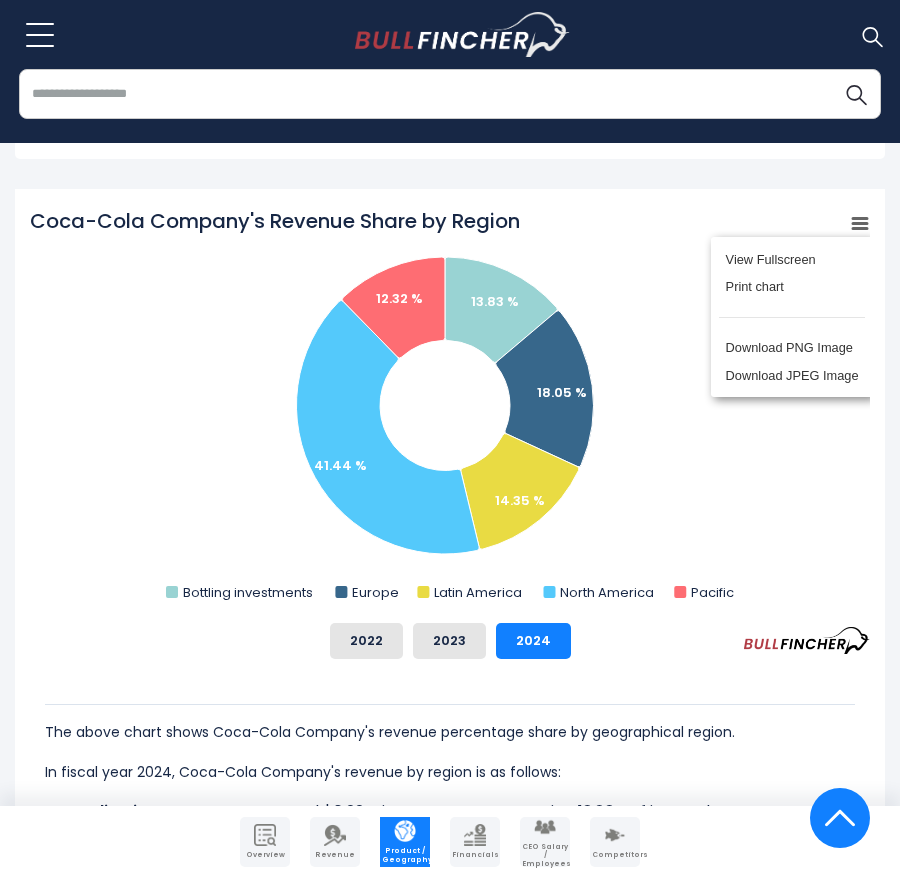 click 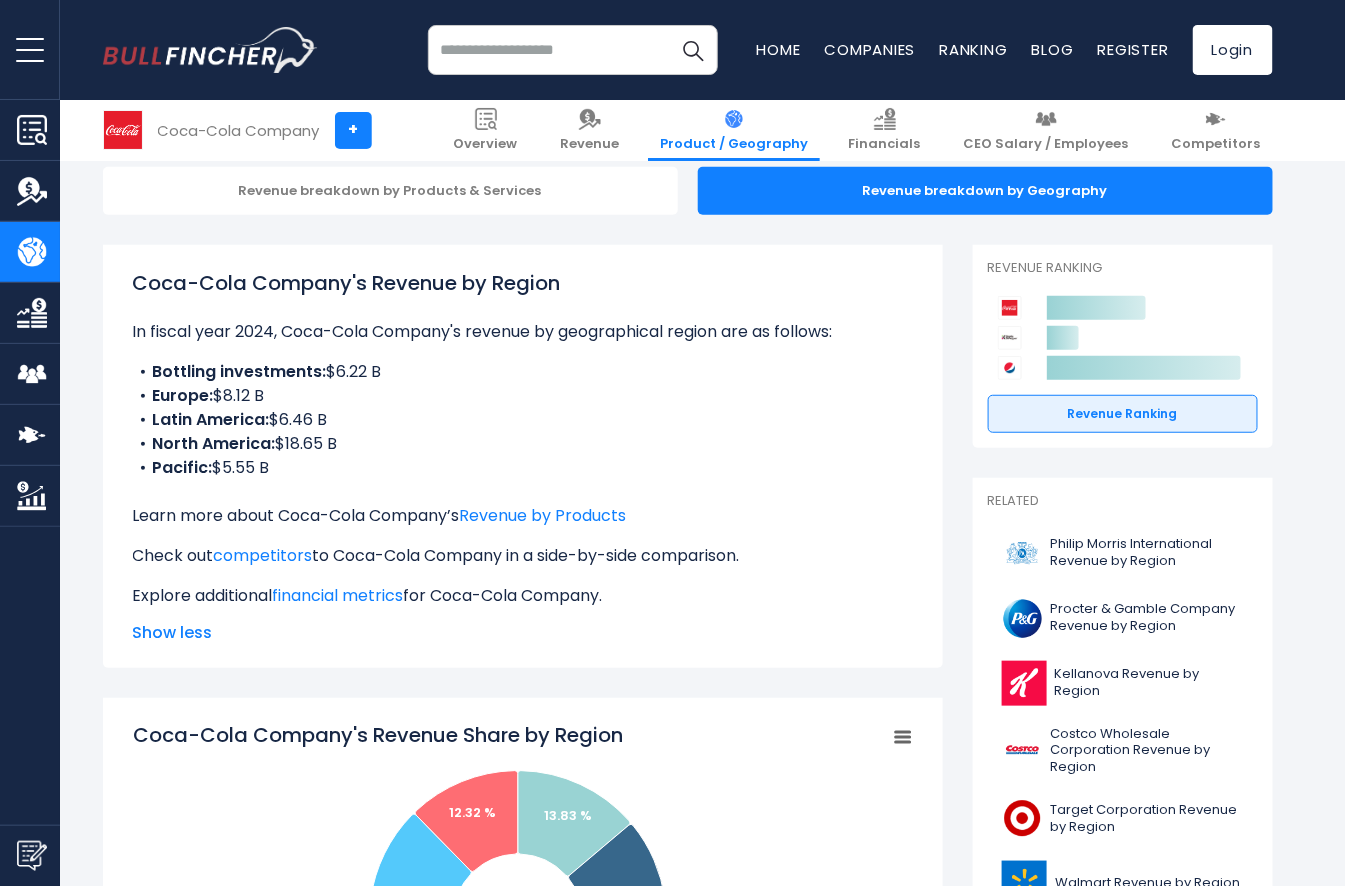 scroll, scrollTop: 191, scrollLeft: 0, axis: vertical 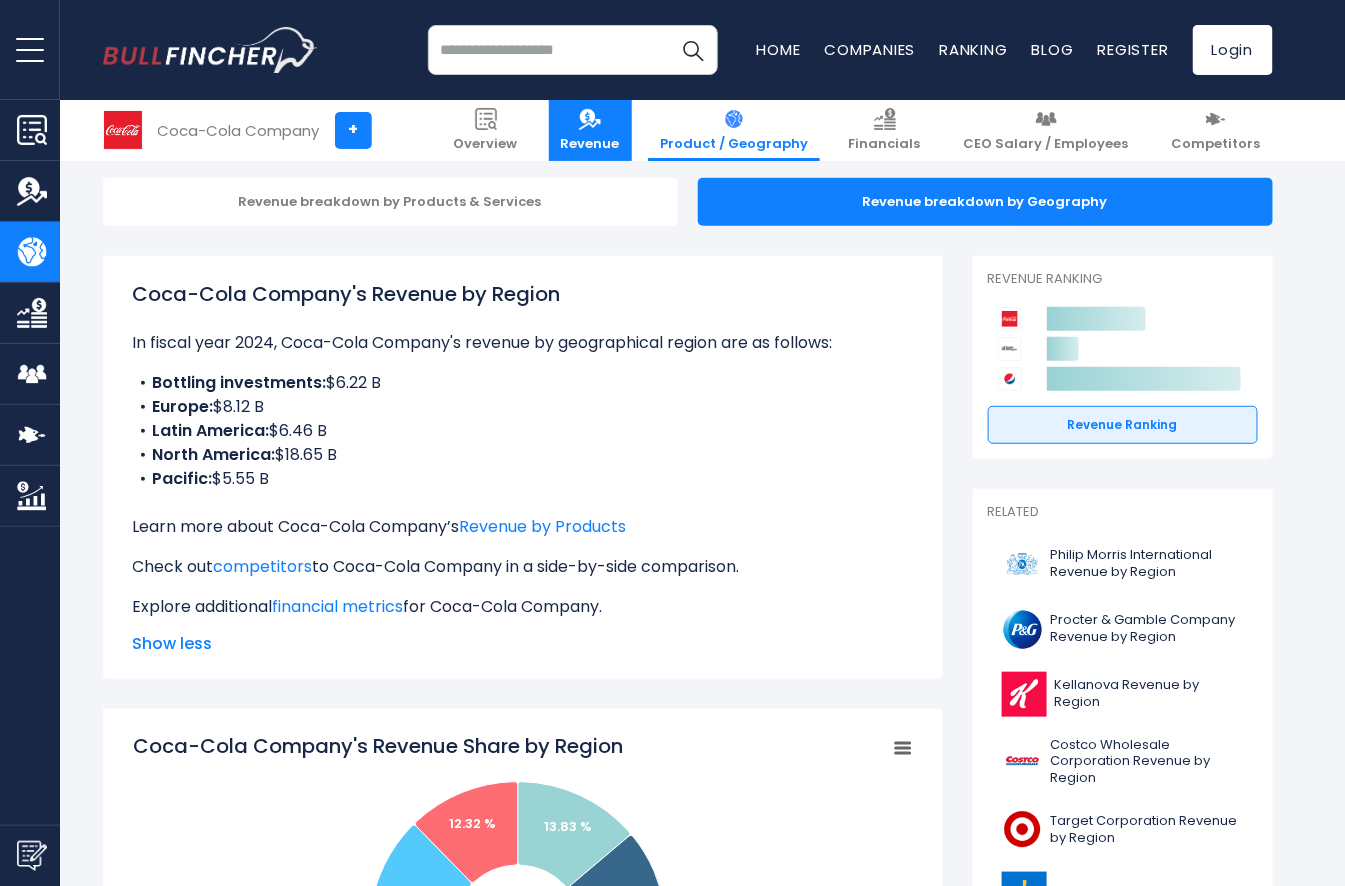 click at bounding box center [590, 119] 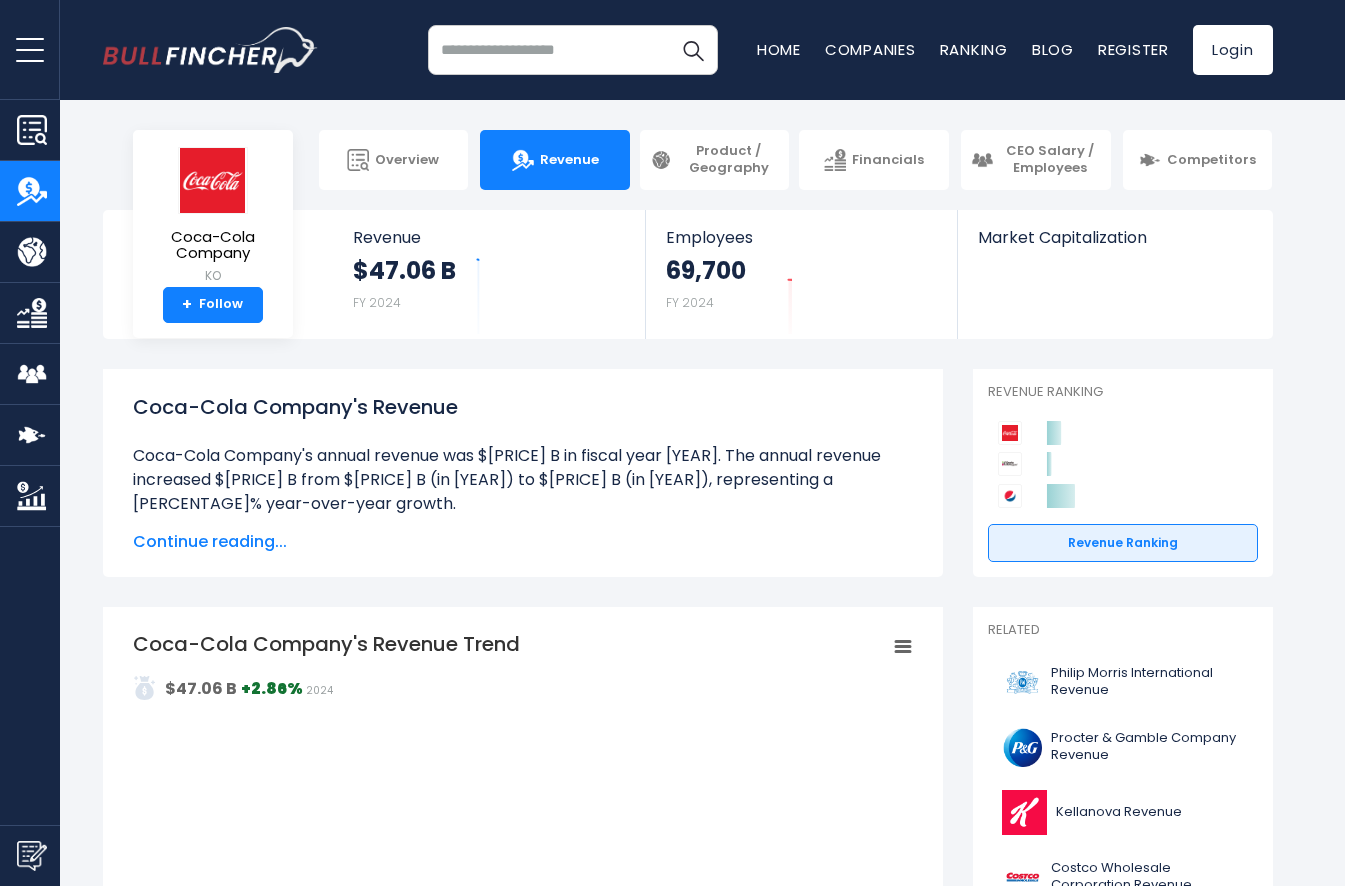 scroll, scrollTop: 0, scrollLeft: 0, axis: both 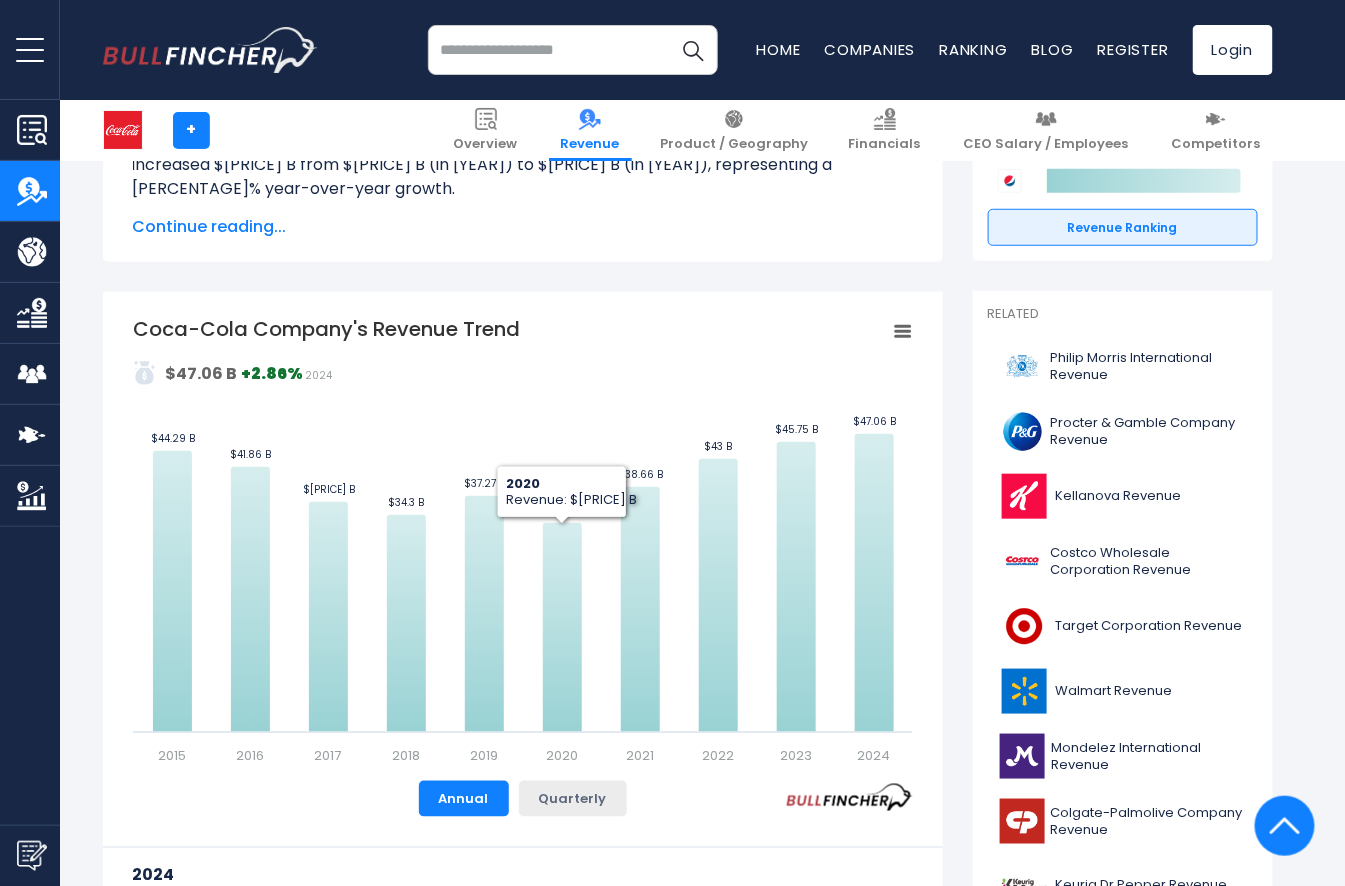 click on "Quarterly" at bounding box center [573, 799] 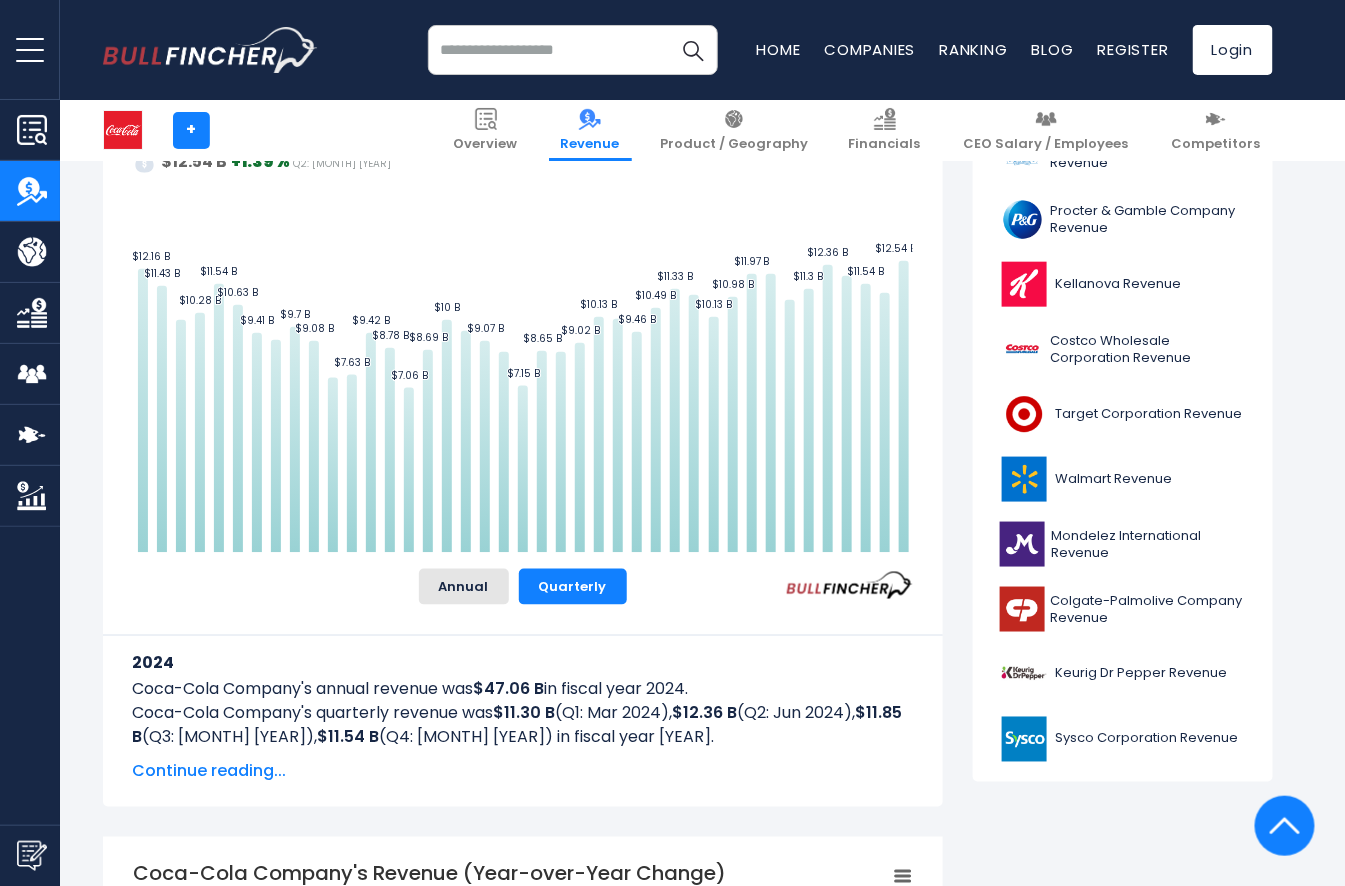 scroll, scrollTop: 583, scrollLeft: 0, axis: vertical 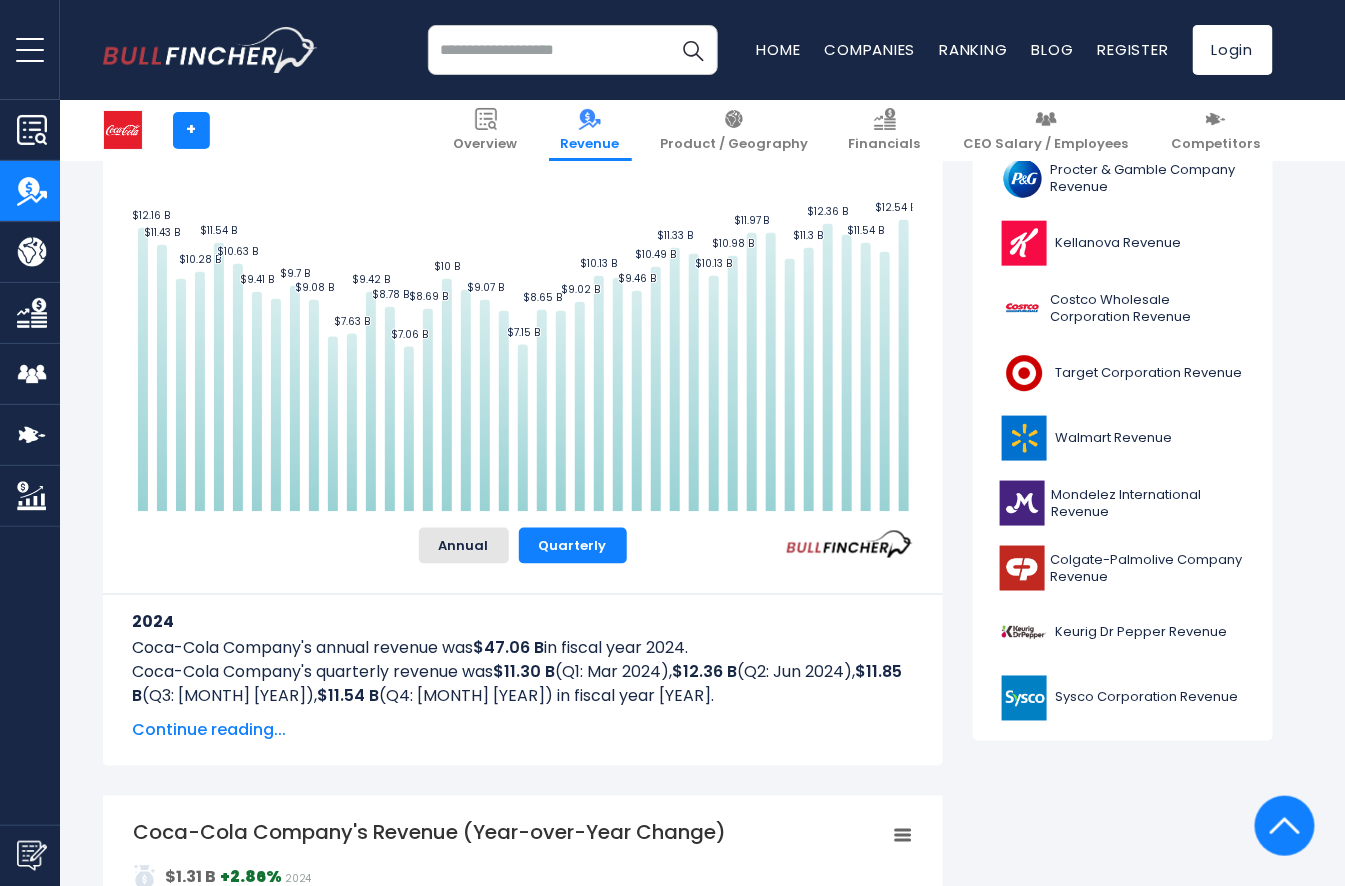 click on "Continue reading..." at bounding box center (523, 731) 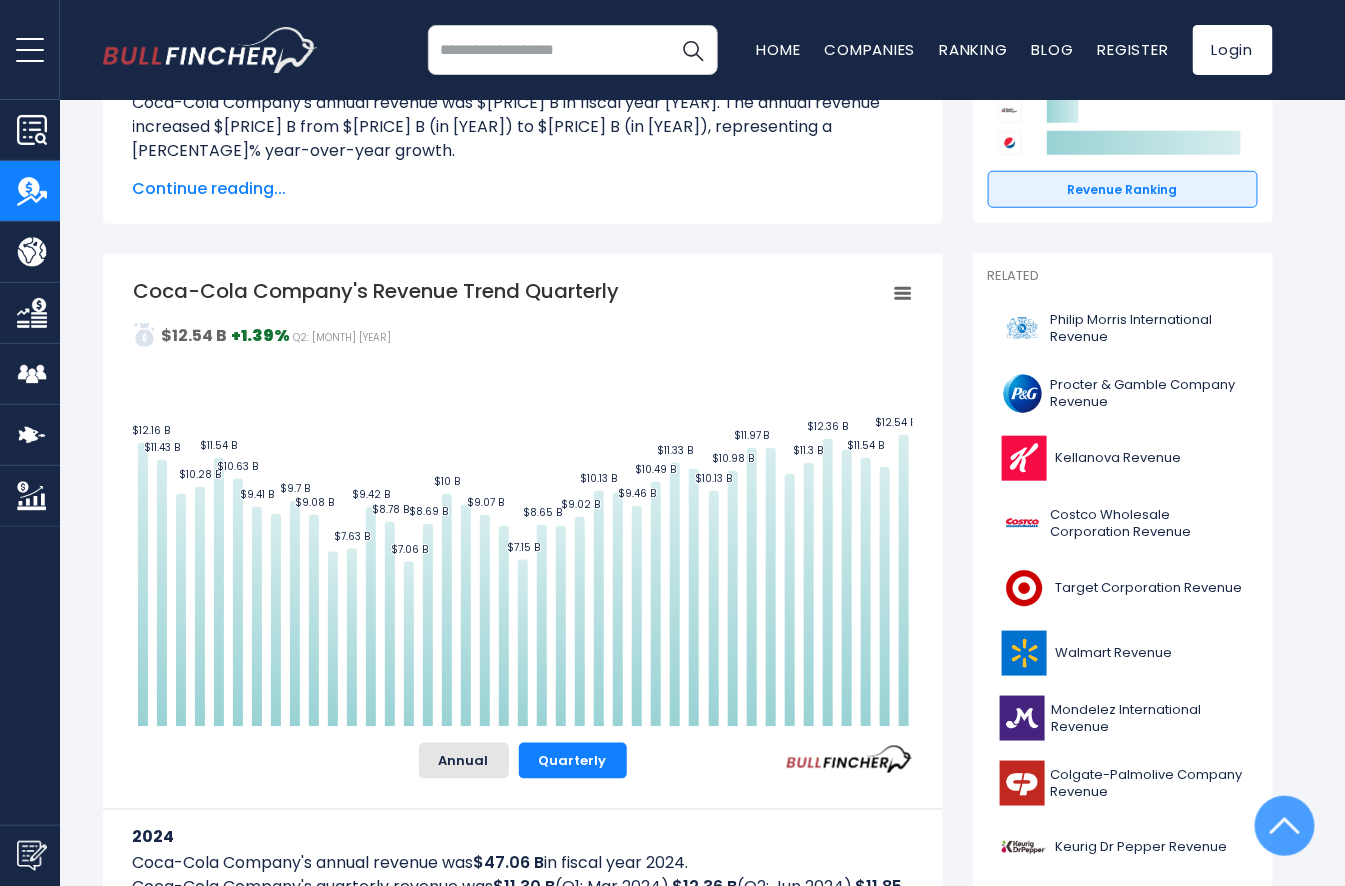 scroll, scrollTop: 0, scrollLeft: 0, axis: both 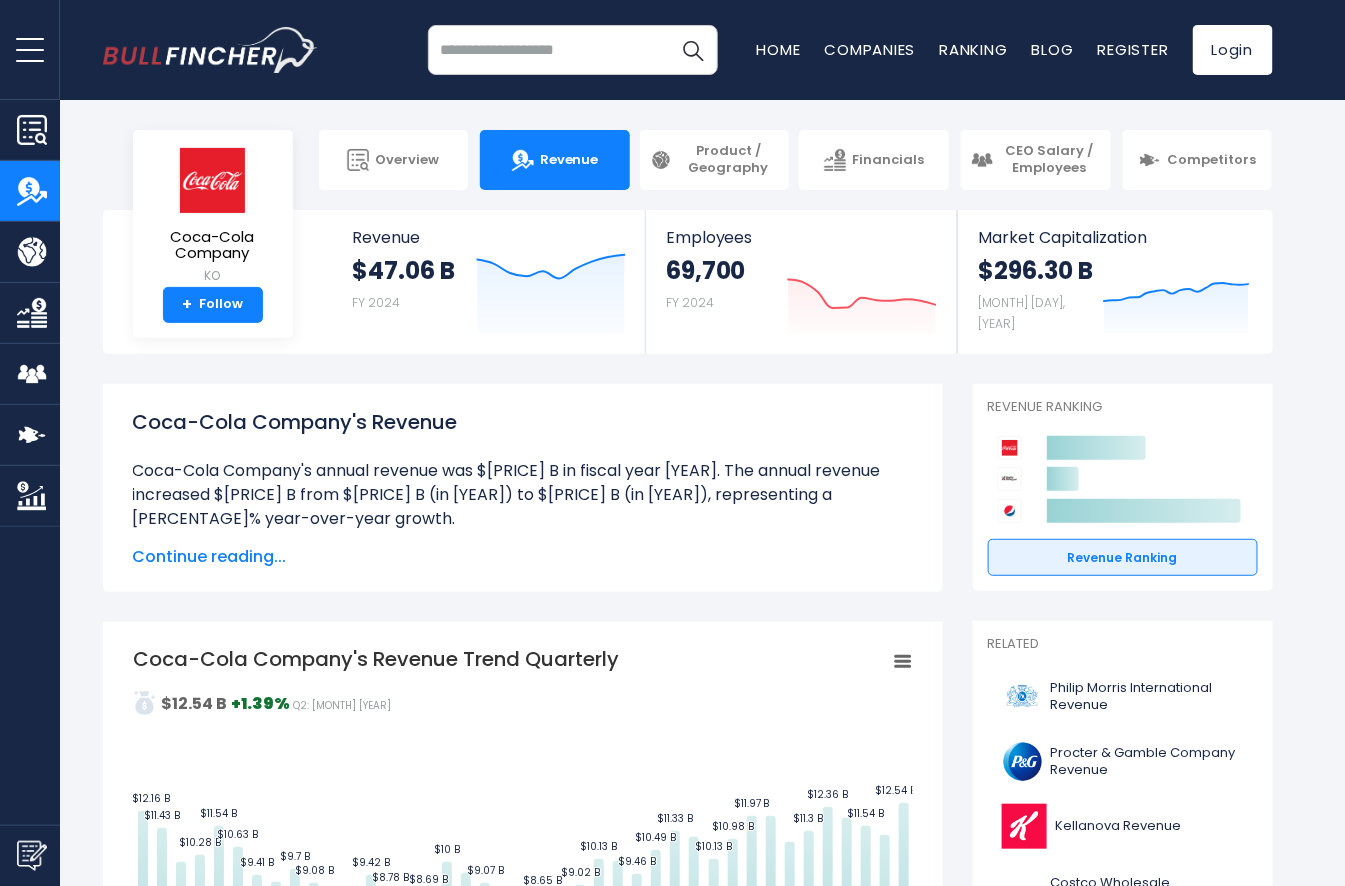 click on "Revenue" at bounding box center [569, 160] 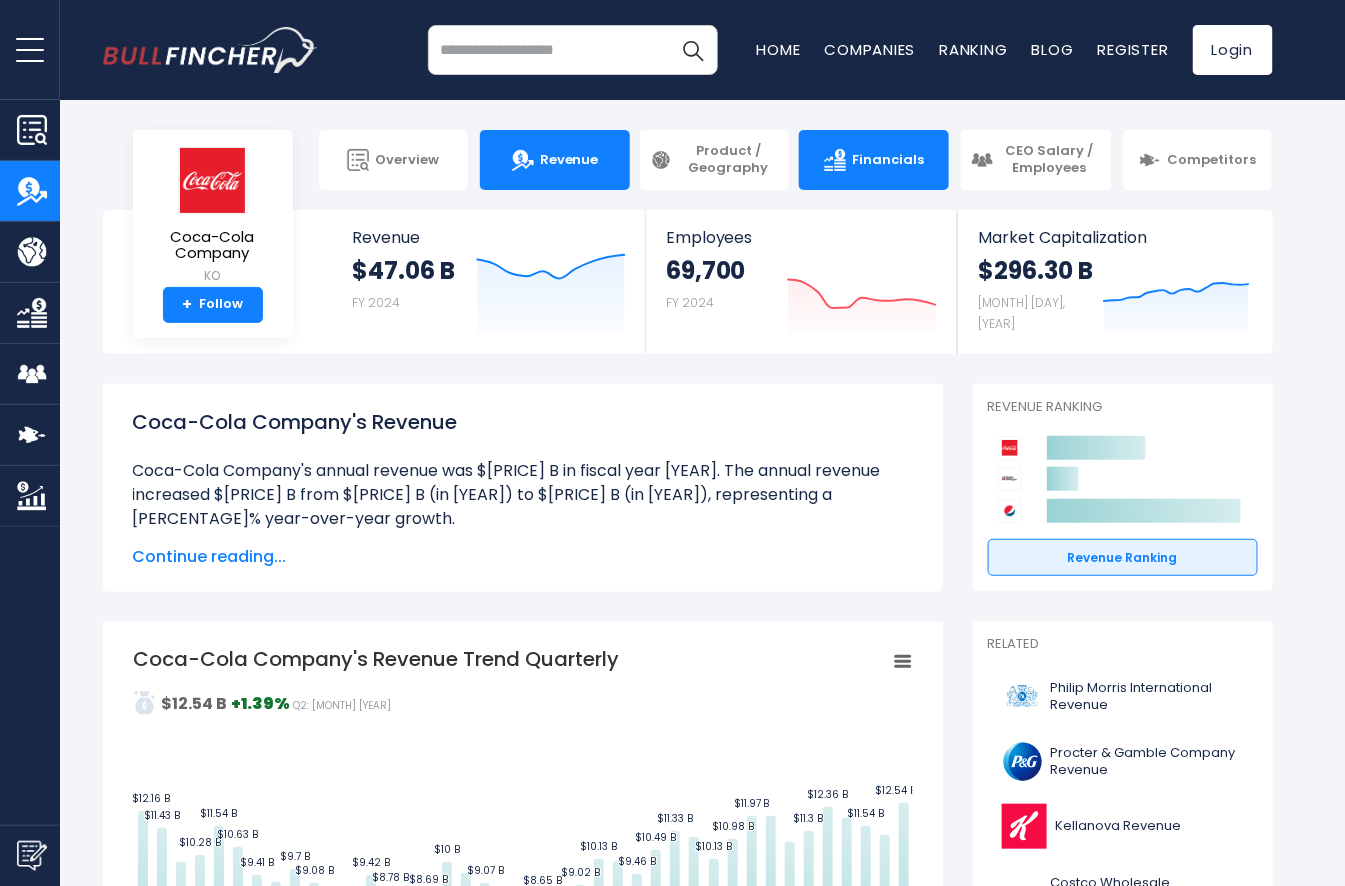 click at bounding box center [835, 160] 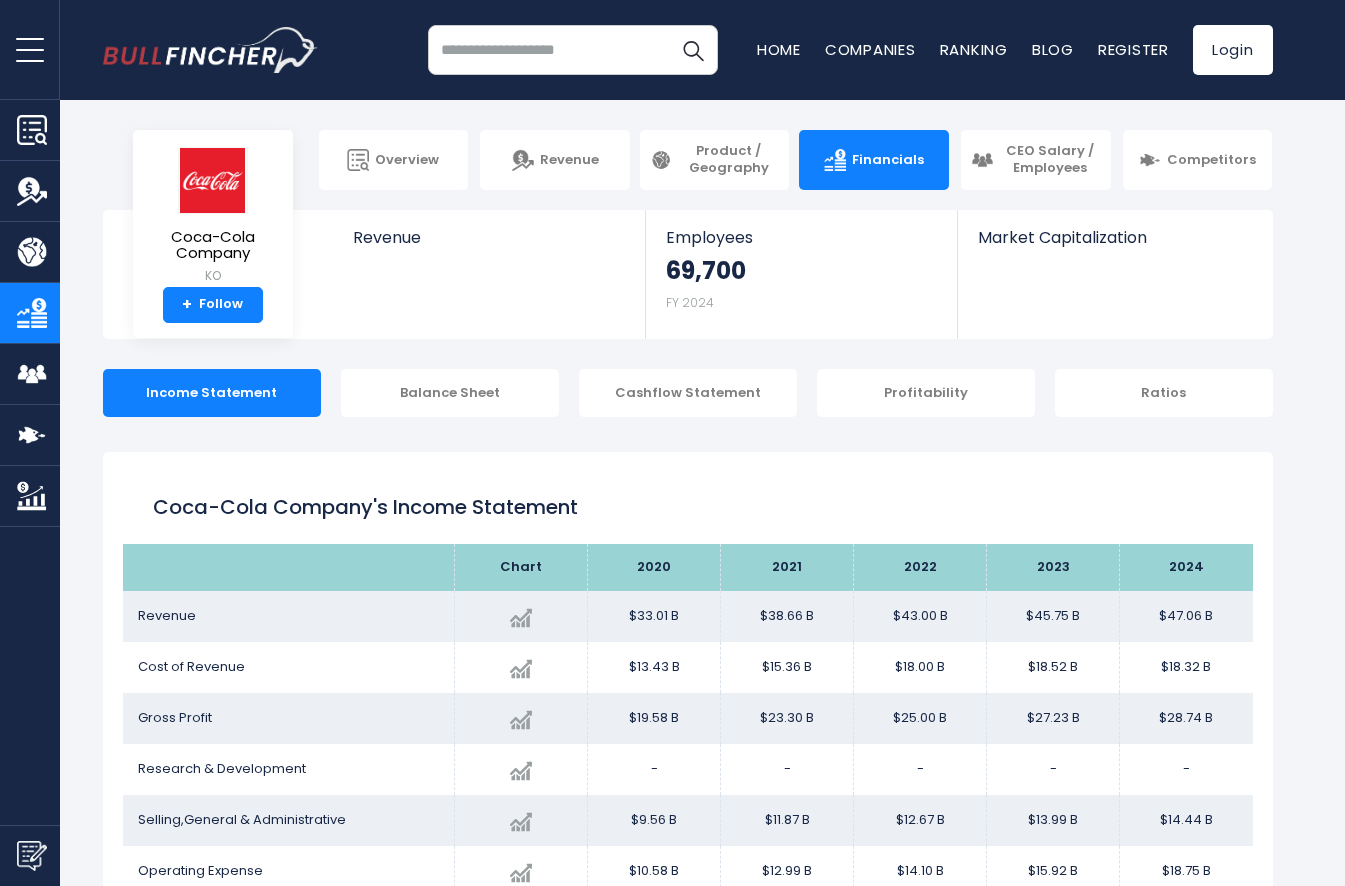 scroll, scrollTop: 0, scrollLeft: 0, axis: both 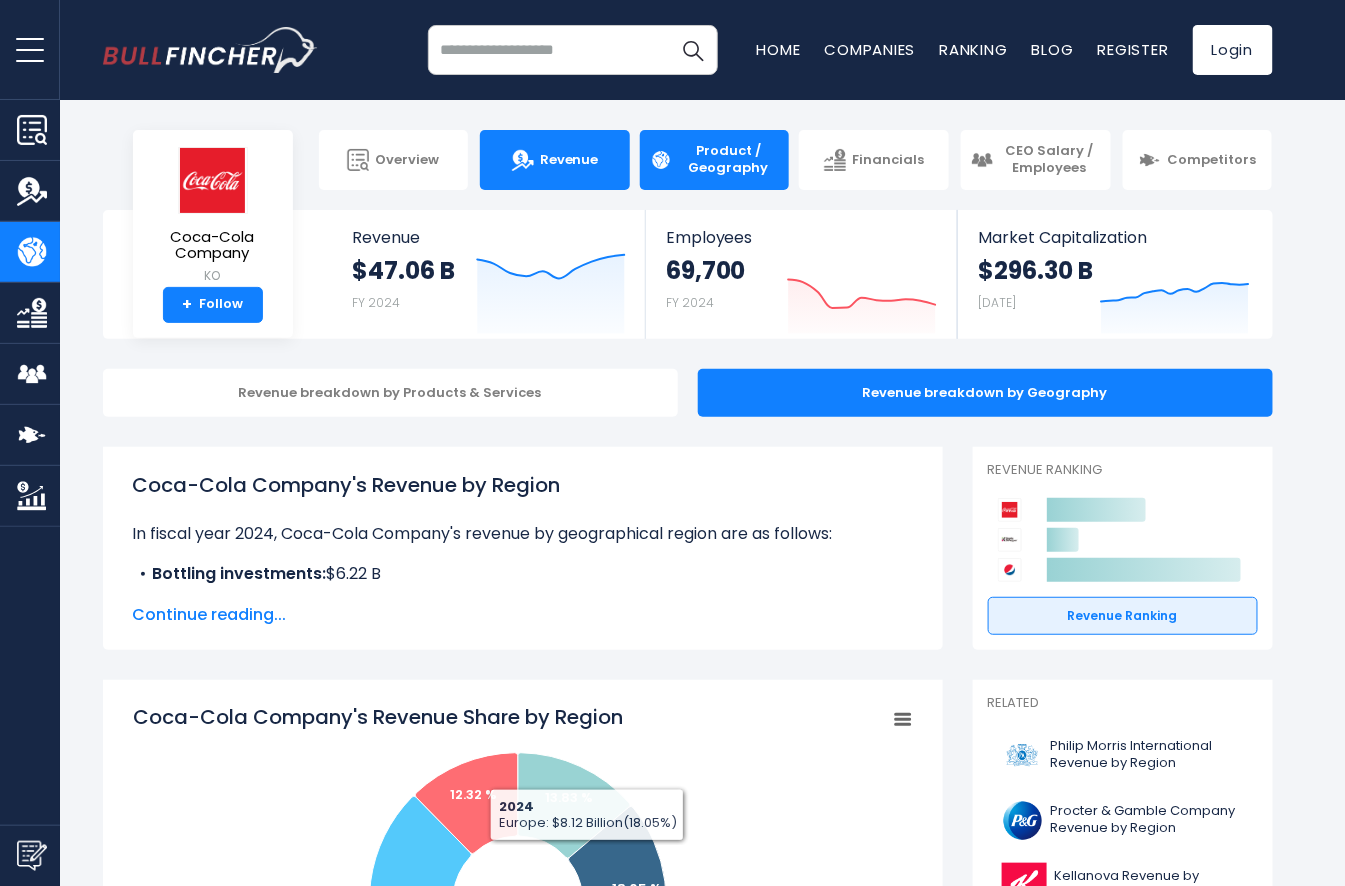 click on "Revenue" at bounding box center (569, 160) 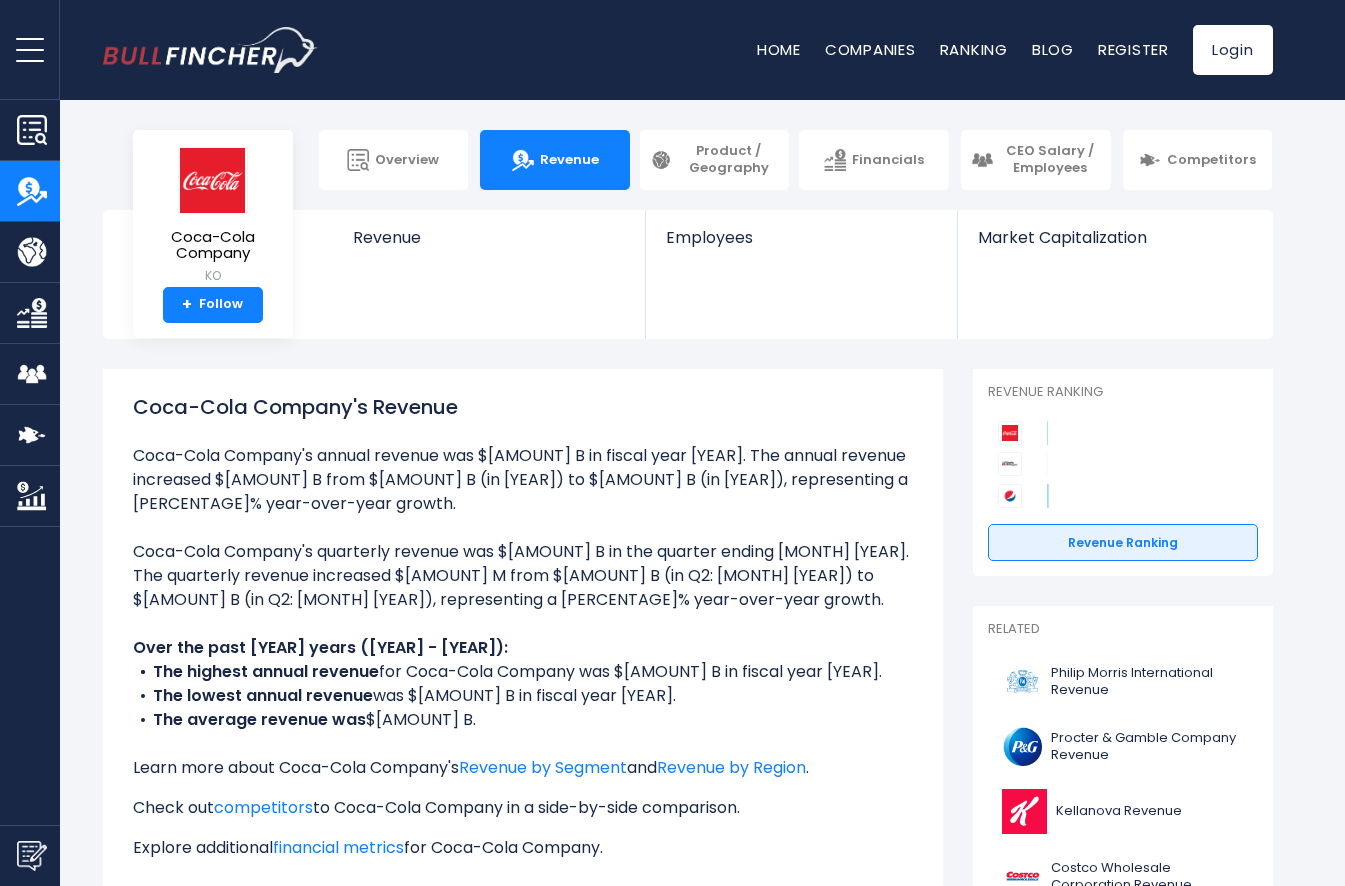 scroll, scrollTop: 0, scrollLeft: 0, axis: both 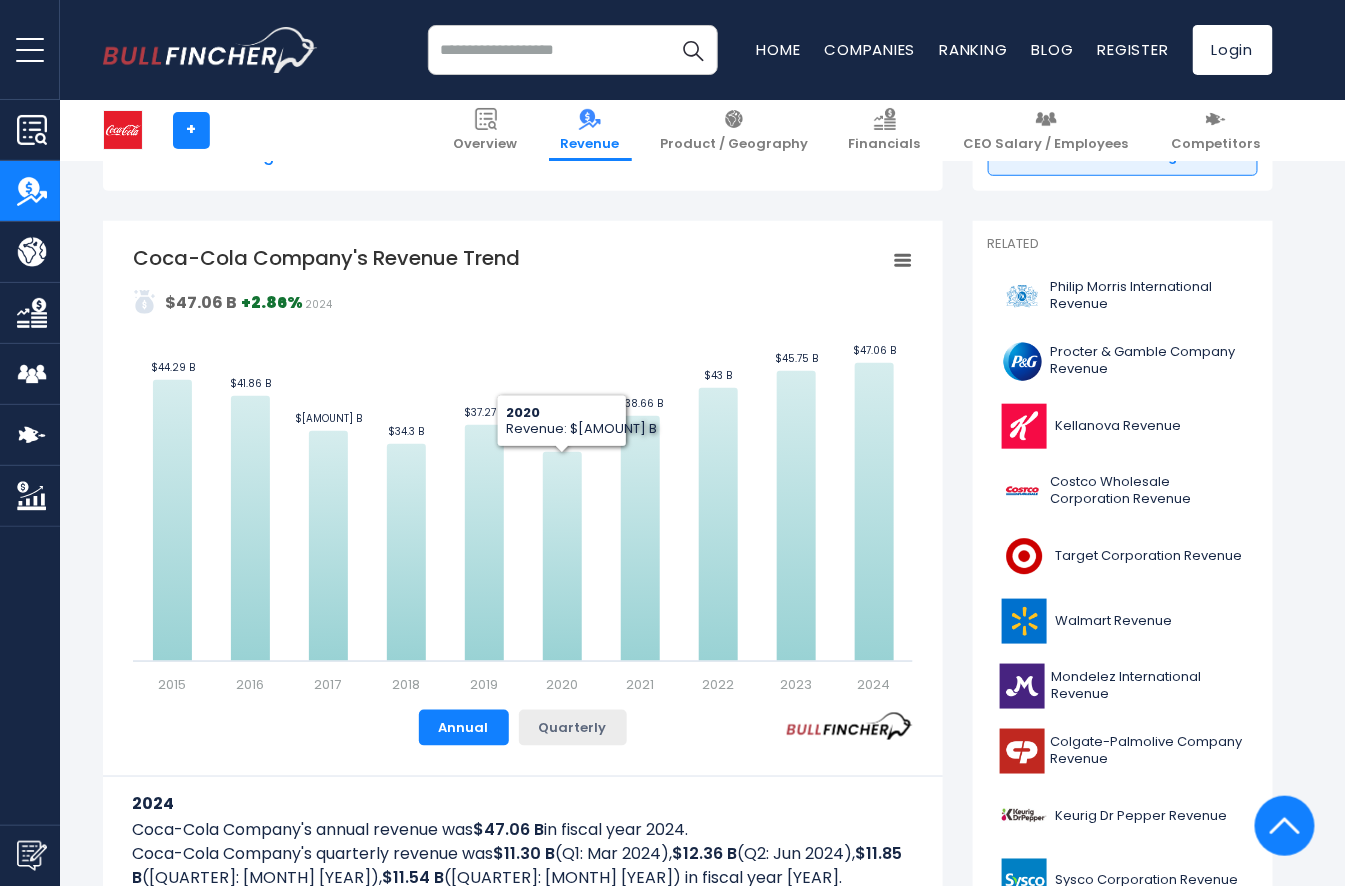 click on "Quarterly" at bounding box center [573, 728] 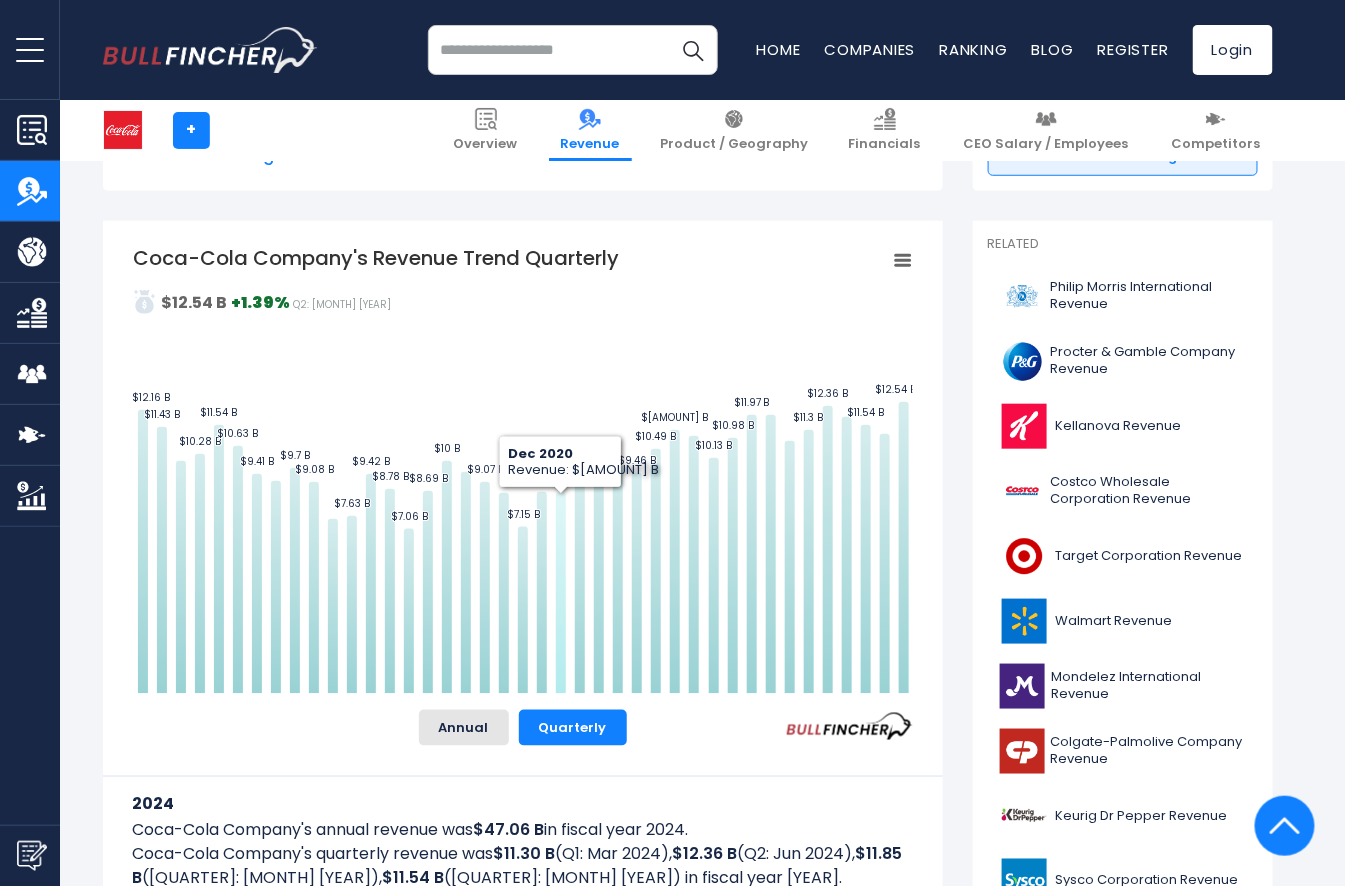 click 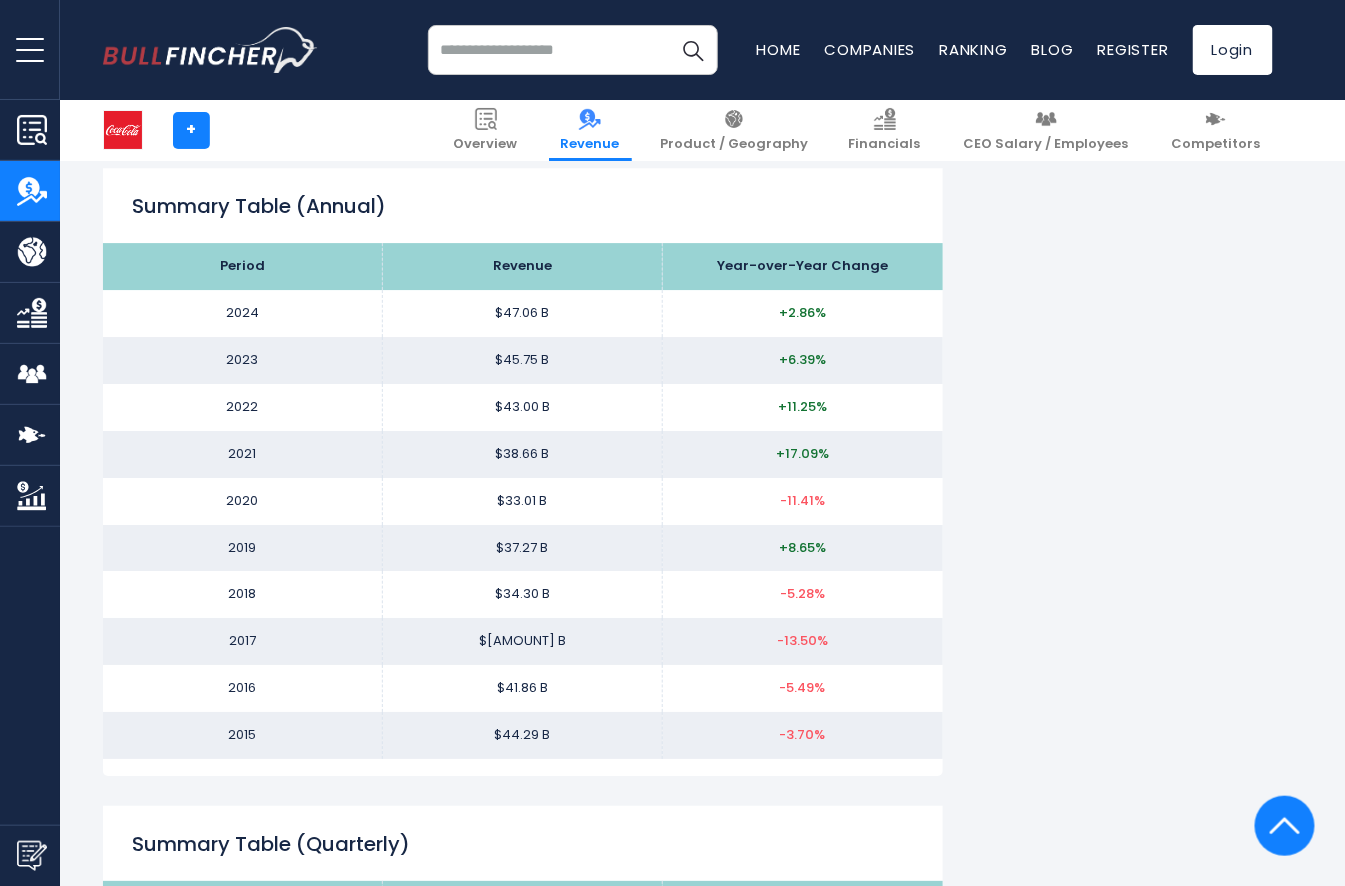 scroll, scrollTop: 1916, scrollLeft: 0, axis: vertical 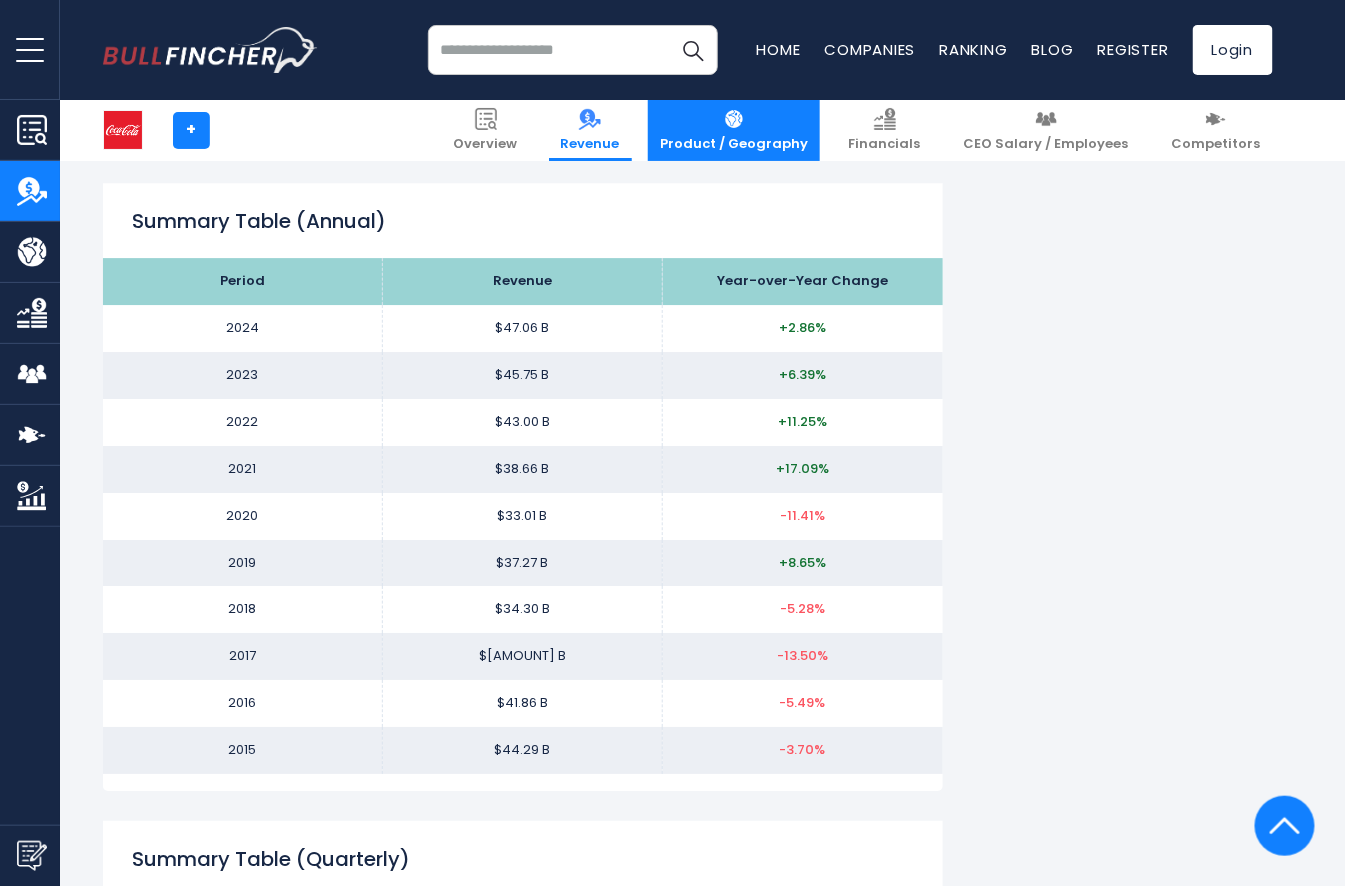click on "Product / Geography" at bounding box center (734, 144) 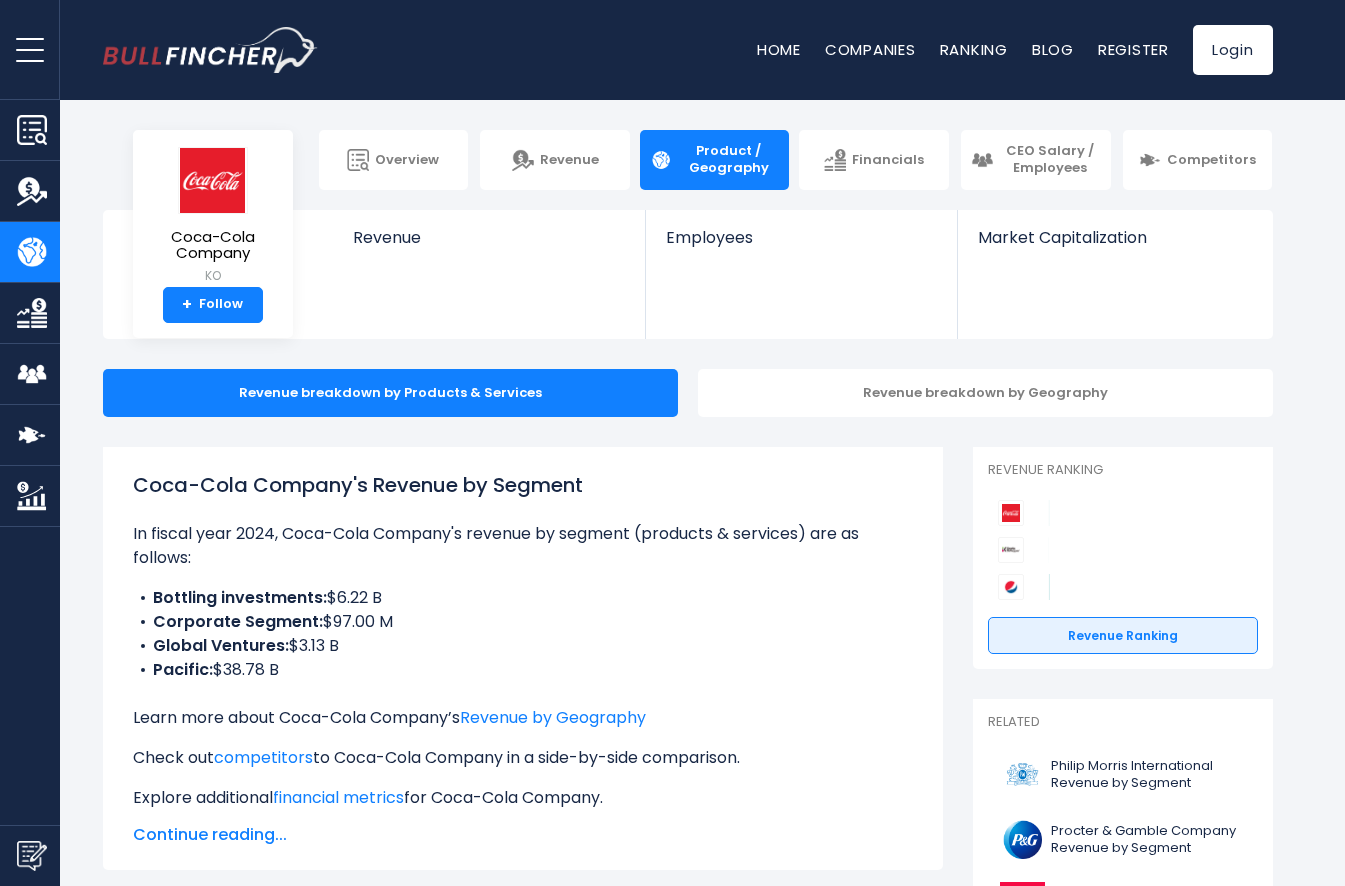scroll, scrollTop: 0, scrollLeft: 0, axis: both 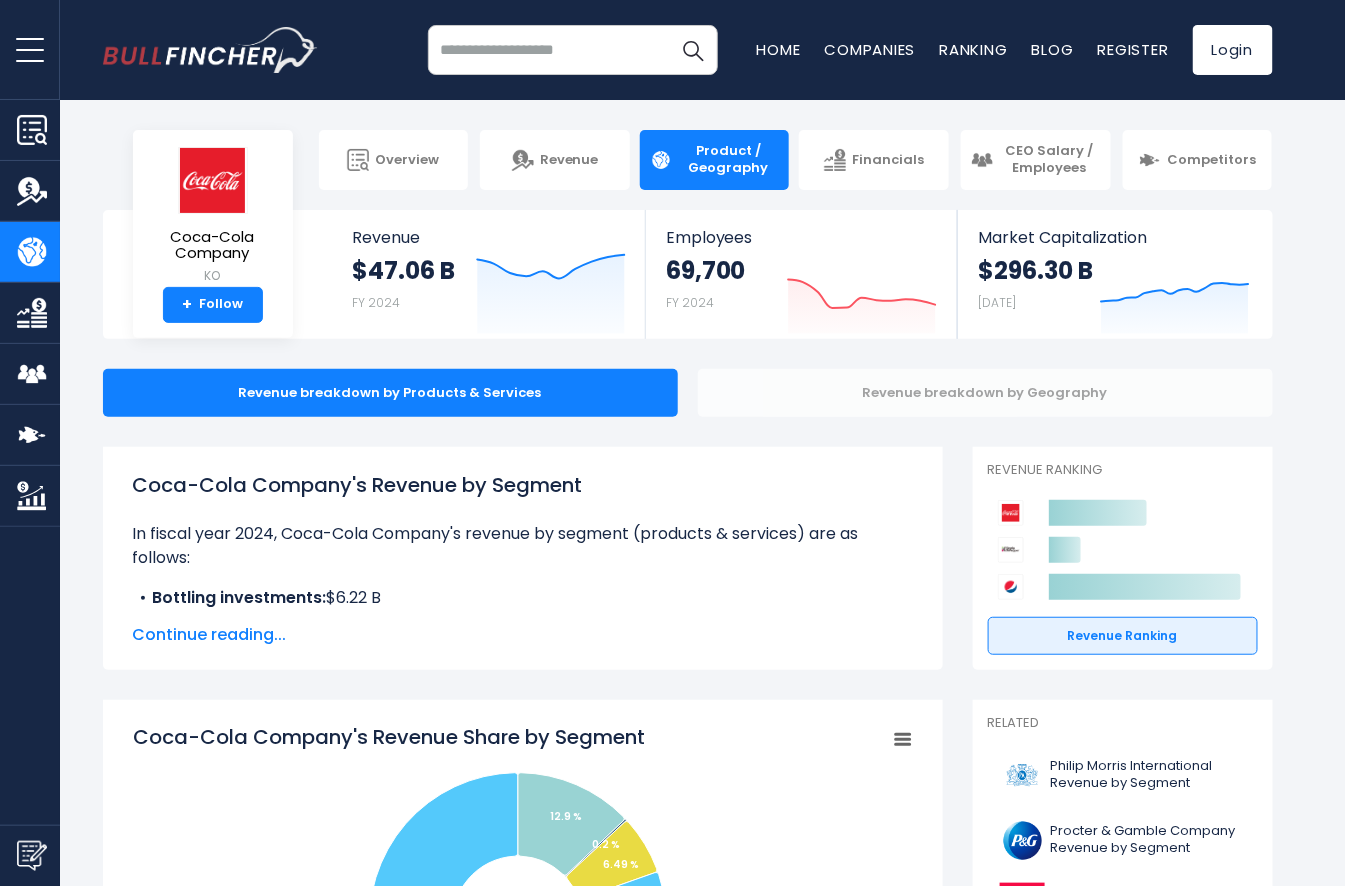click on "Revenue breakdown by Geography" at bounding box center (985, 393) 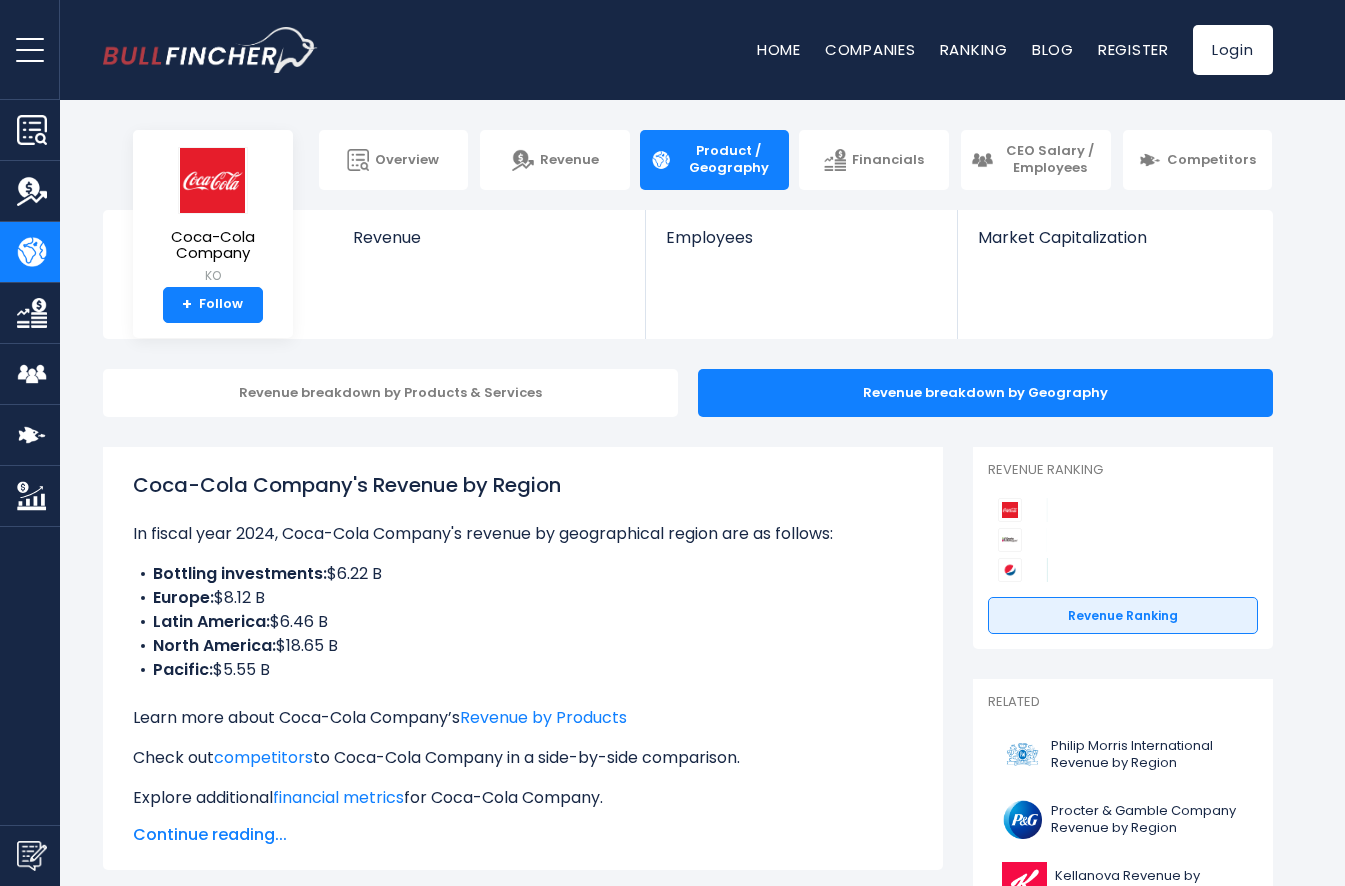 scroll, scrollTop: 0, scrollLeft: 0, axis: both 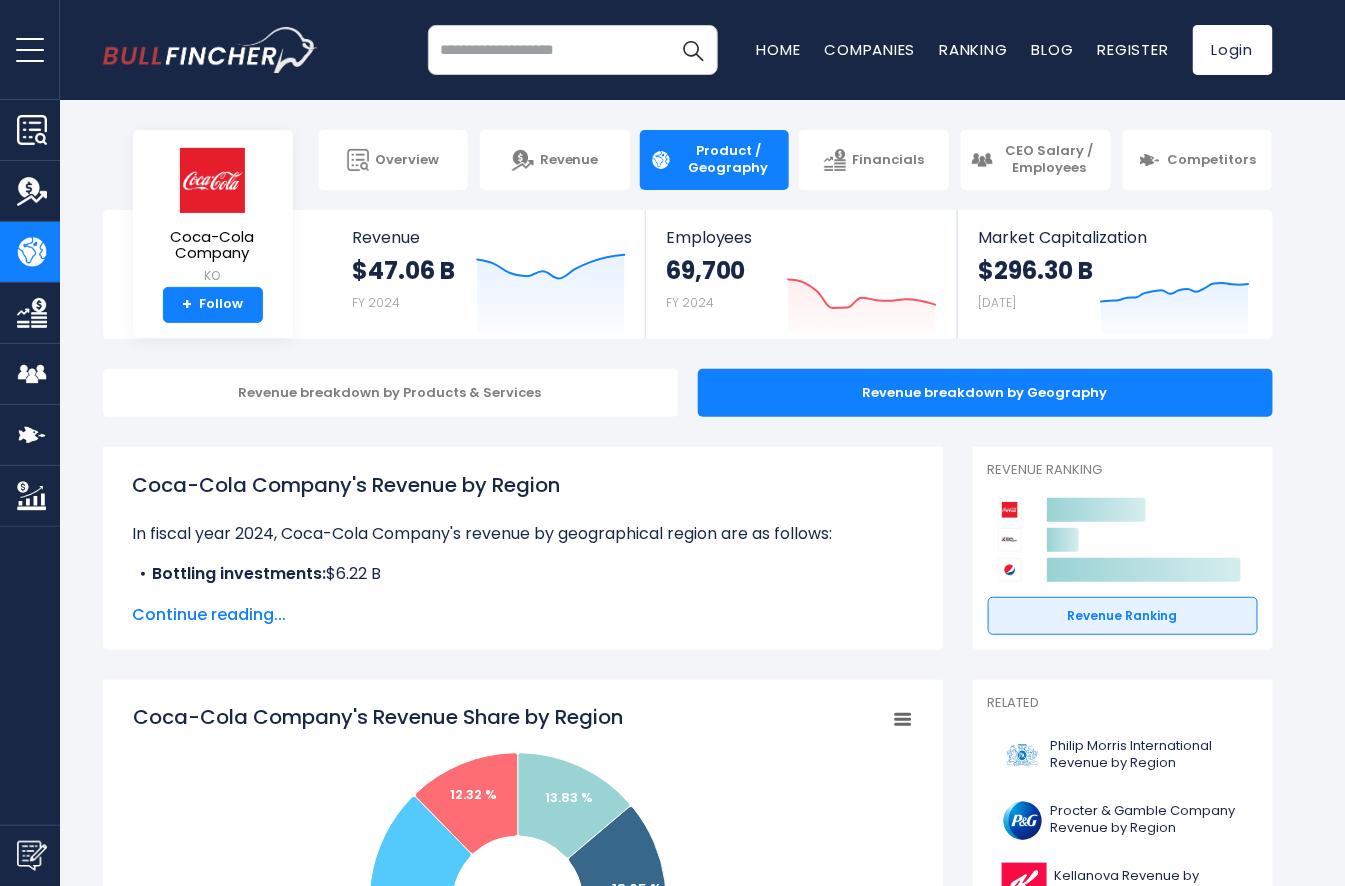 click on "Continue reading..." at bounding box center [523, 615] 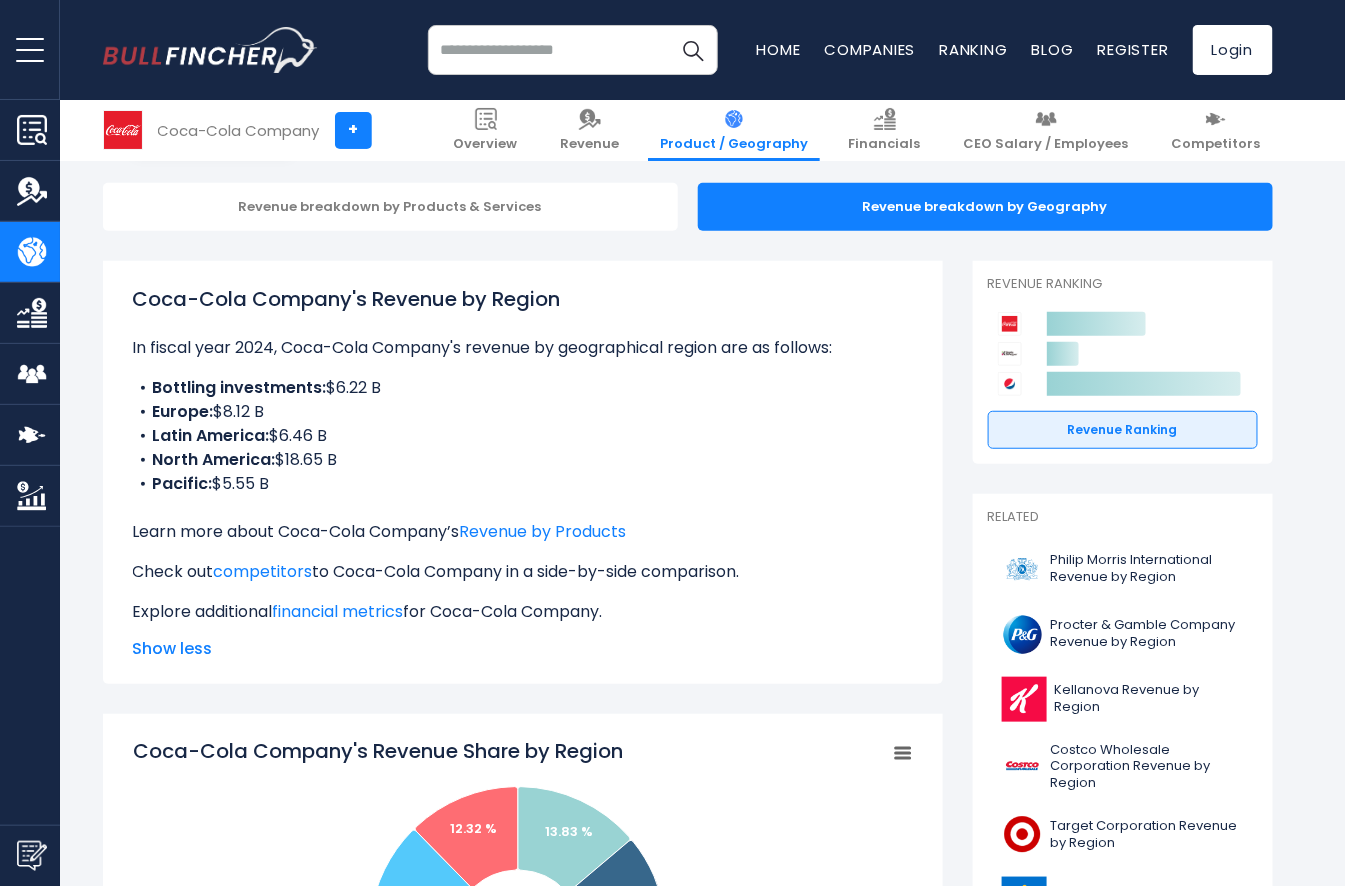 scroll, scrollTop: 188, scrollLeft: 0, axis: vertical 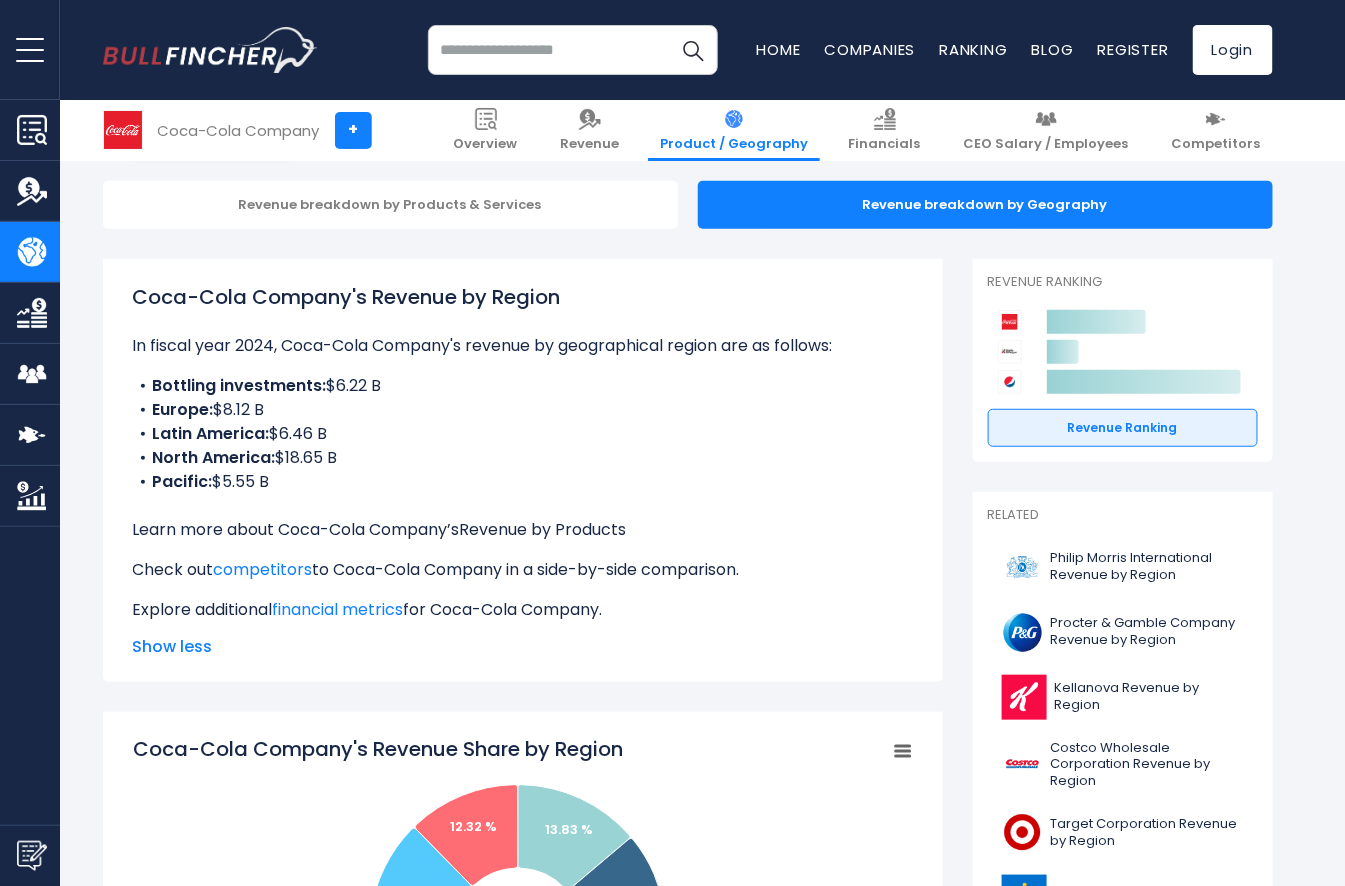 click on "Revenue by
Products" at bounding box center [543, 529] 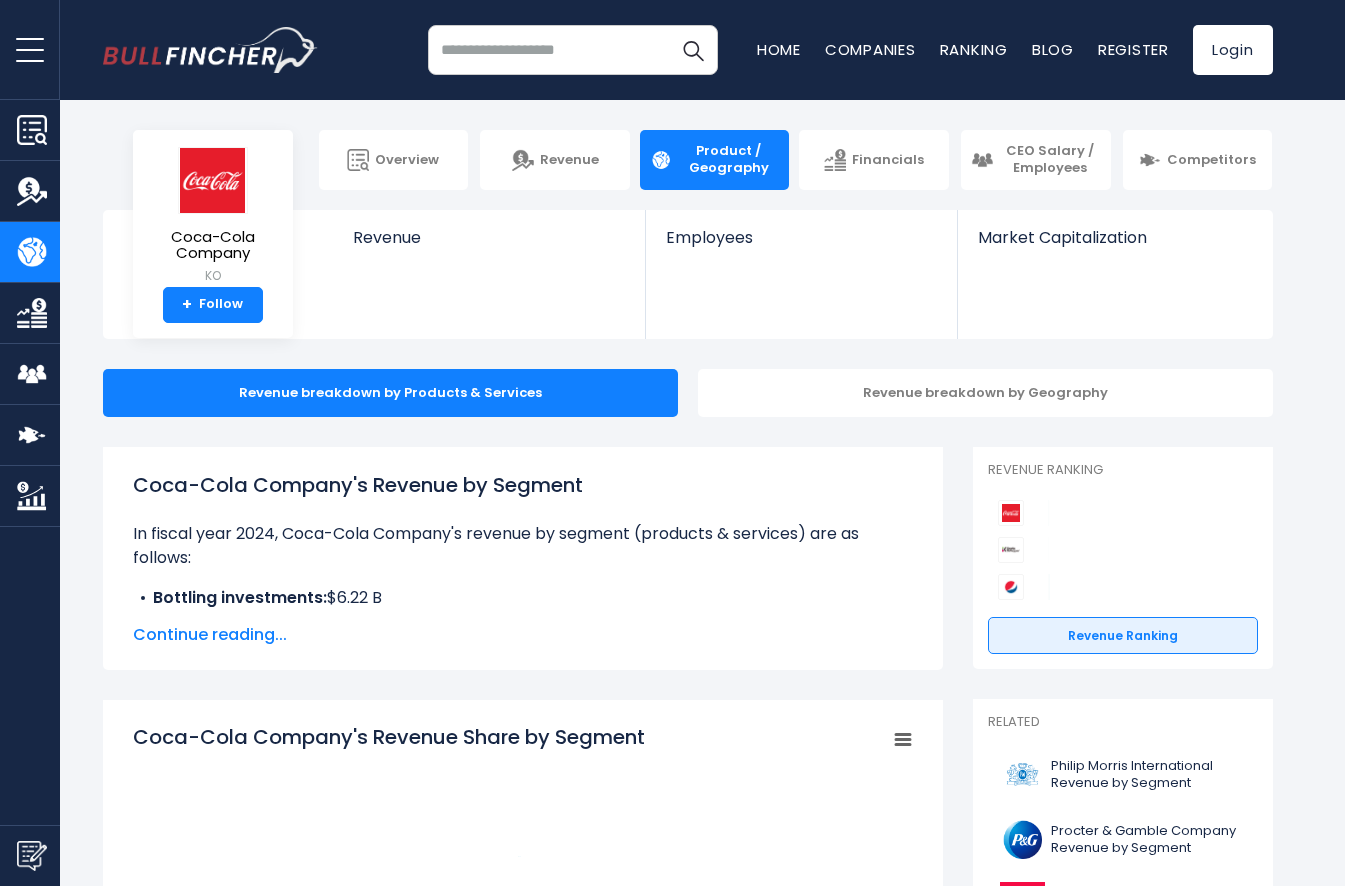 scroll, scrollTop: 0, scrollLeft: 0, axis: both 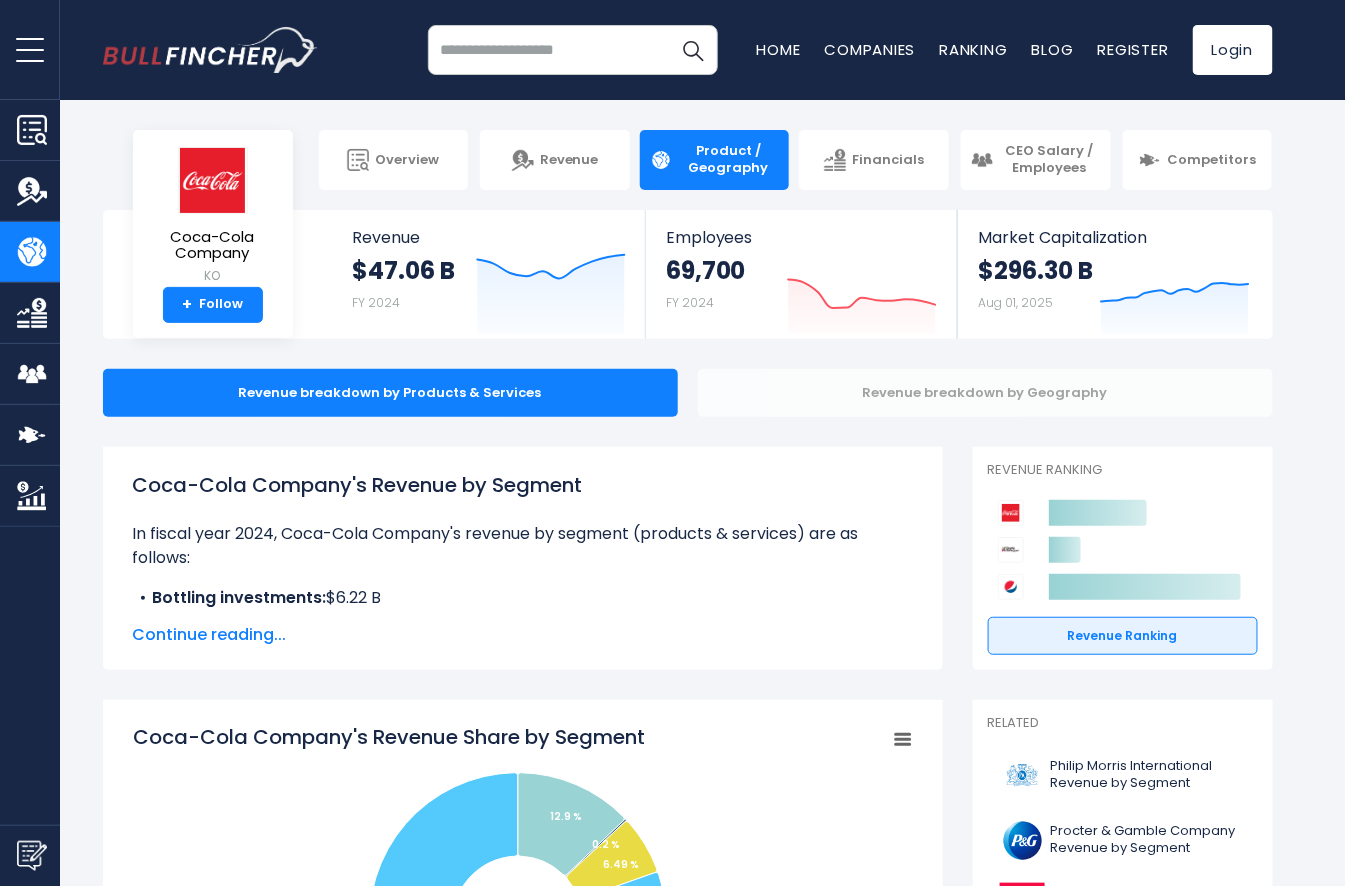 click on "Revenue breakdown by Geography" at bounding box center (985, 393) 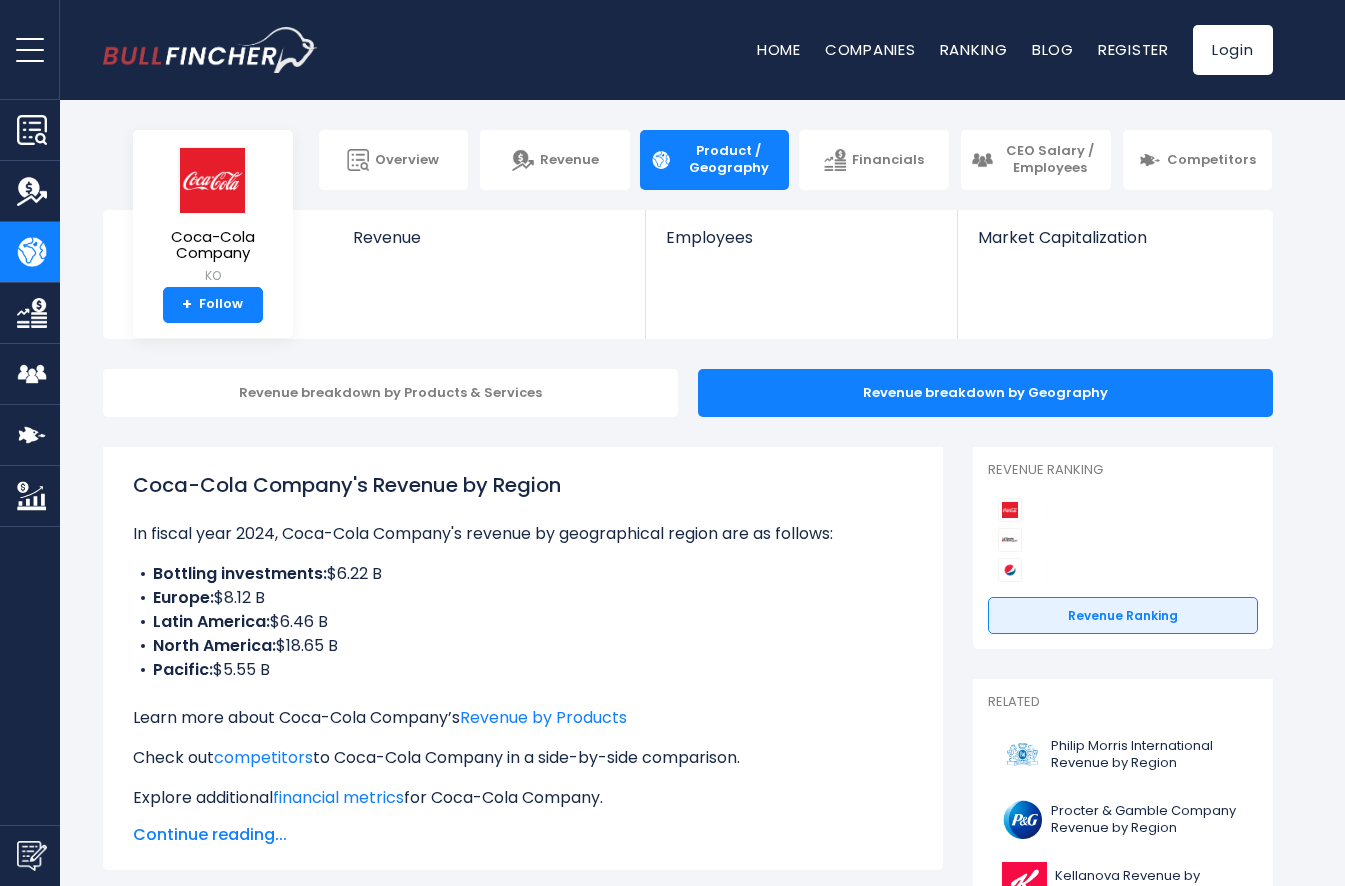 scroll, scrollTop: 0, scrollLeft: 0, axis: both 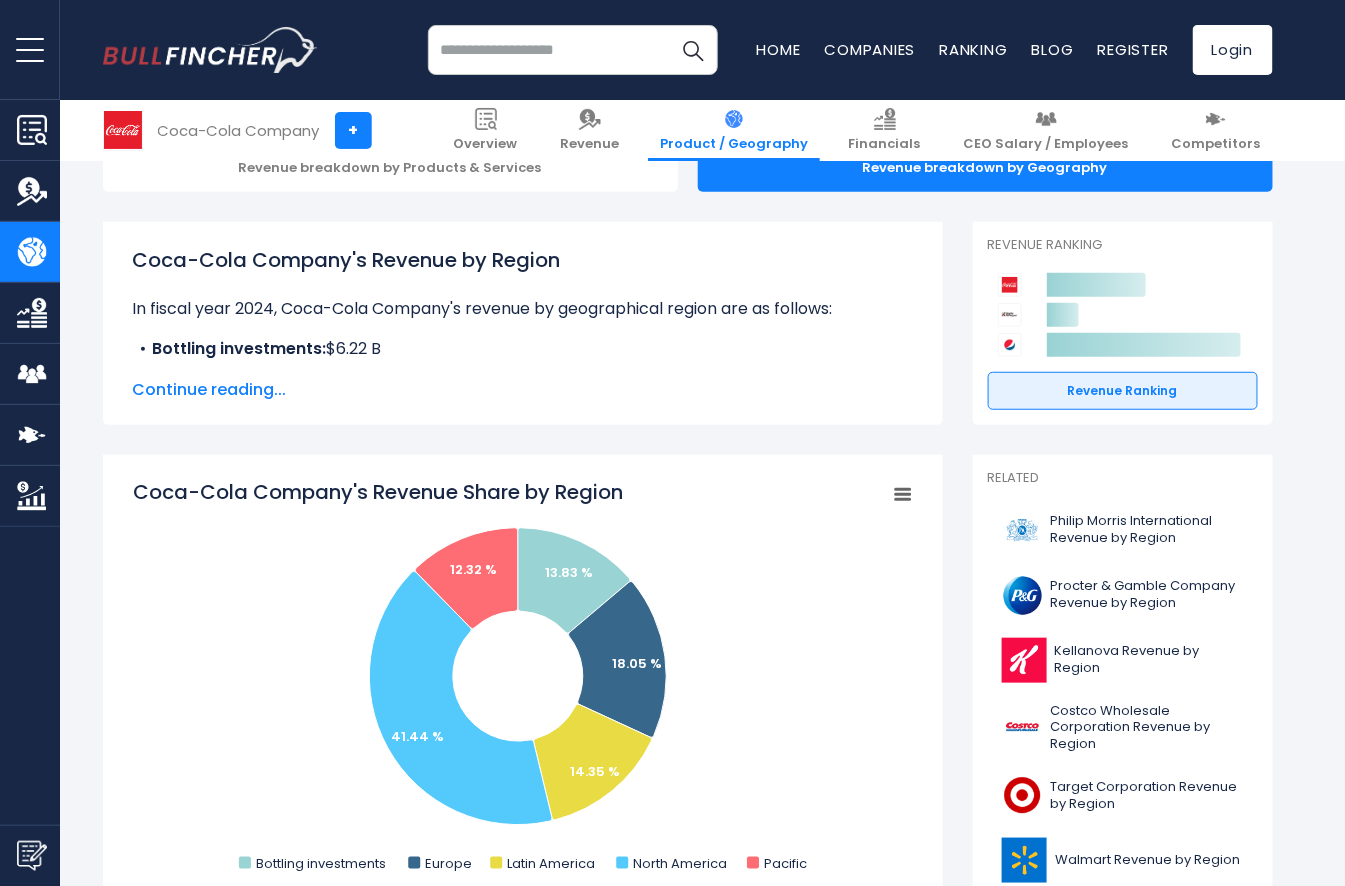 click on "Continue reading..." at bounding box center (523, 390) 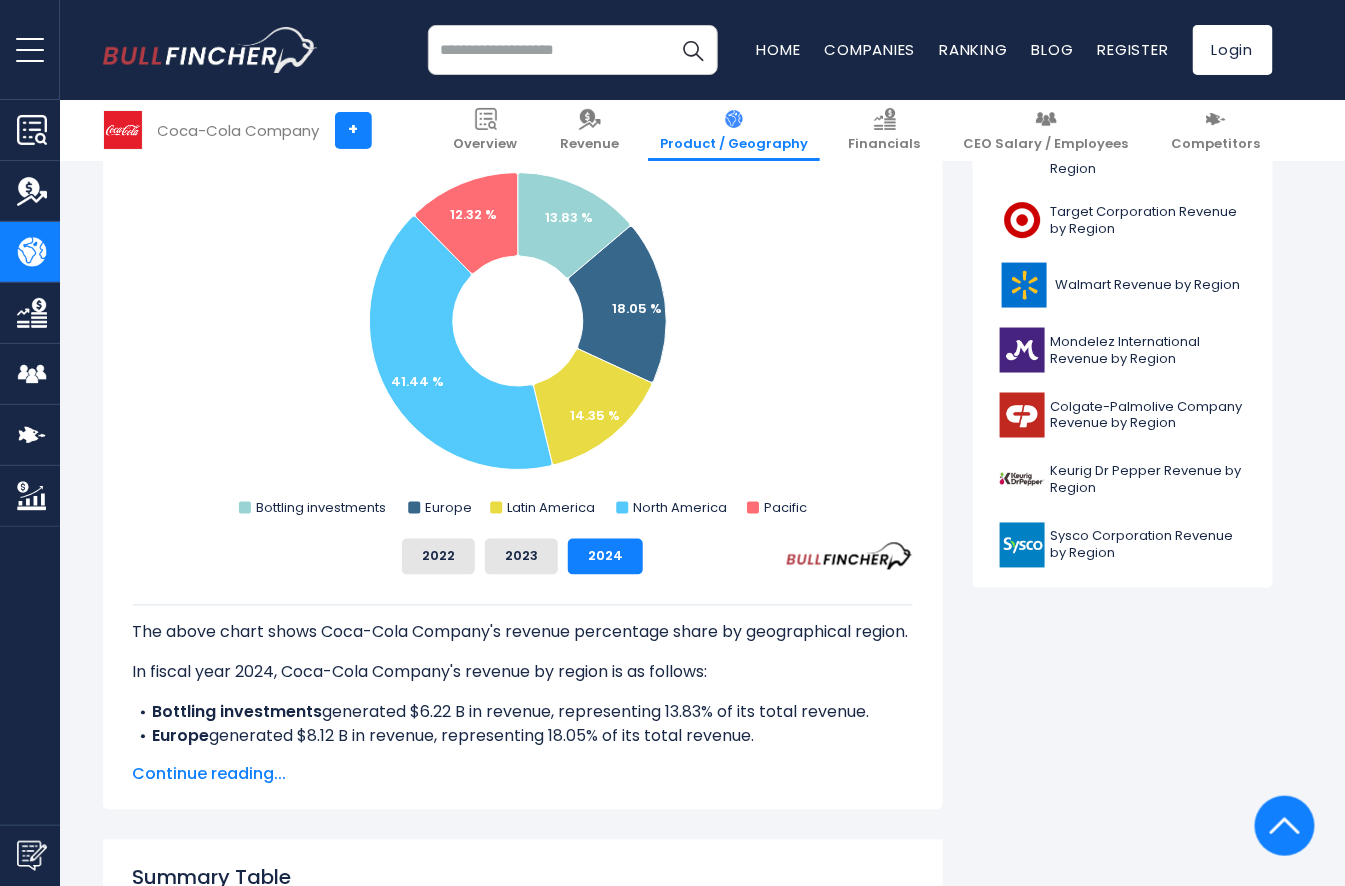 scroll, scrollTop: 828, scrollLeft: 0, axis: vertical 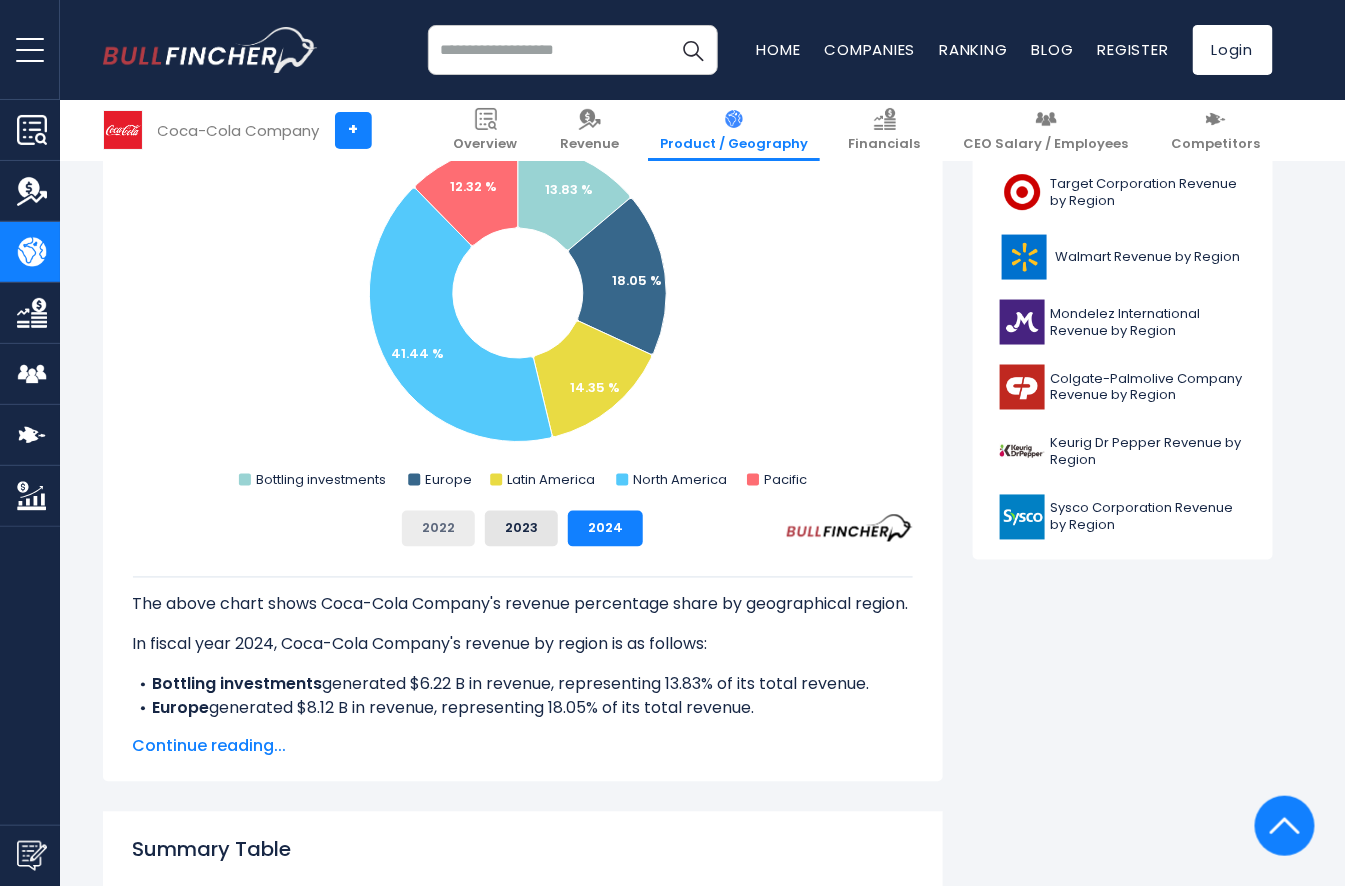 click on "2022" at bounding box center [438, 529] 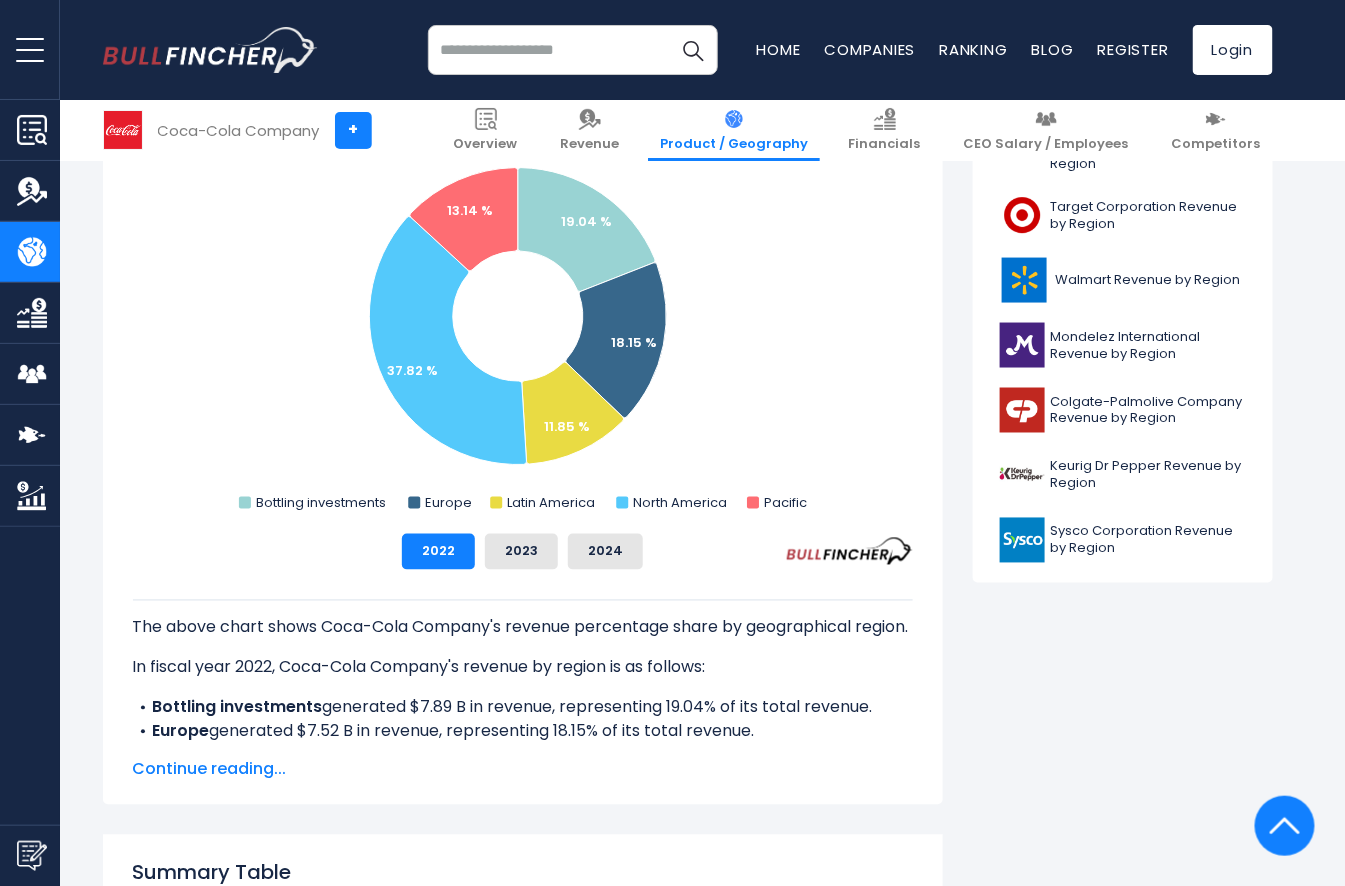 scroll, scrollTop: 806, scrollLeft: 0, axis: vertical 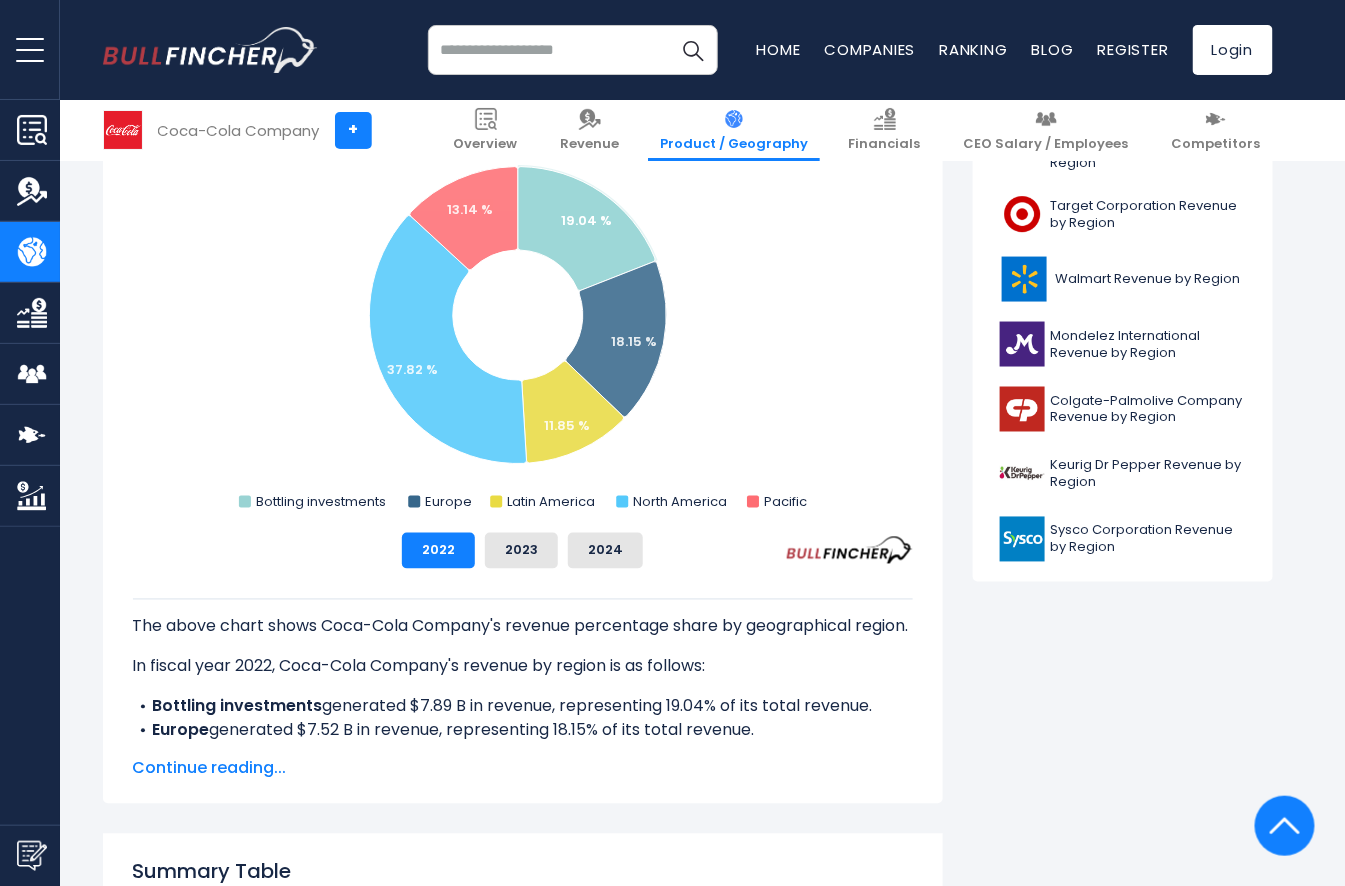 click on "The above chart shows Coca-Cola Company's revenue percentage share by geographical region. In fiscal year 2022, Coca-Cola Company's revenue by region is as follows: Bottling investments  generated $7.89 B in revenue, representing 19.04% of its total revenue. Europe  generated $7.52 B in revenue, representing 18.15% of its total revenue. Latin America  generated $4.91 B in revenue, representing 11.85% of its total revenue. North America  generated $15.67 B in revenue, representing 37.82% of its total revenue. Pacific  generated $5.45 B in revenue, representing 13.14% of its total revenue. The  biggest region  for Coca-Cola Company is the North America, which represents 37.82% of its total revenue. The  smallest region
Bottling investments Europe Latin America Pacific" at bounding box center [523, 675] 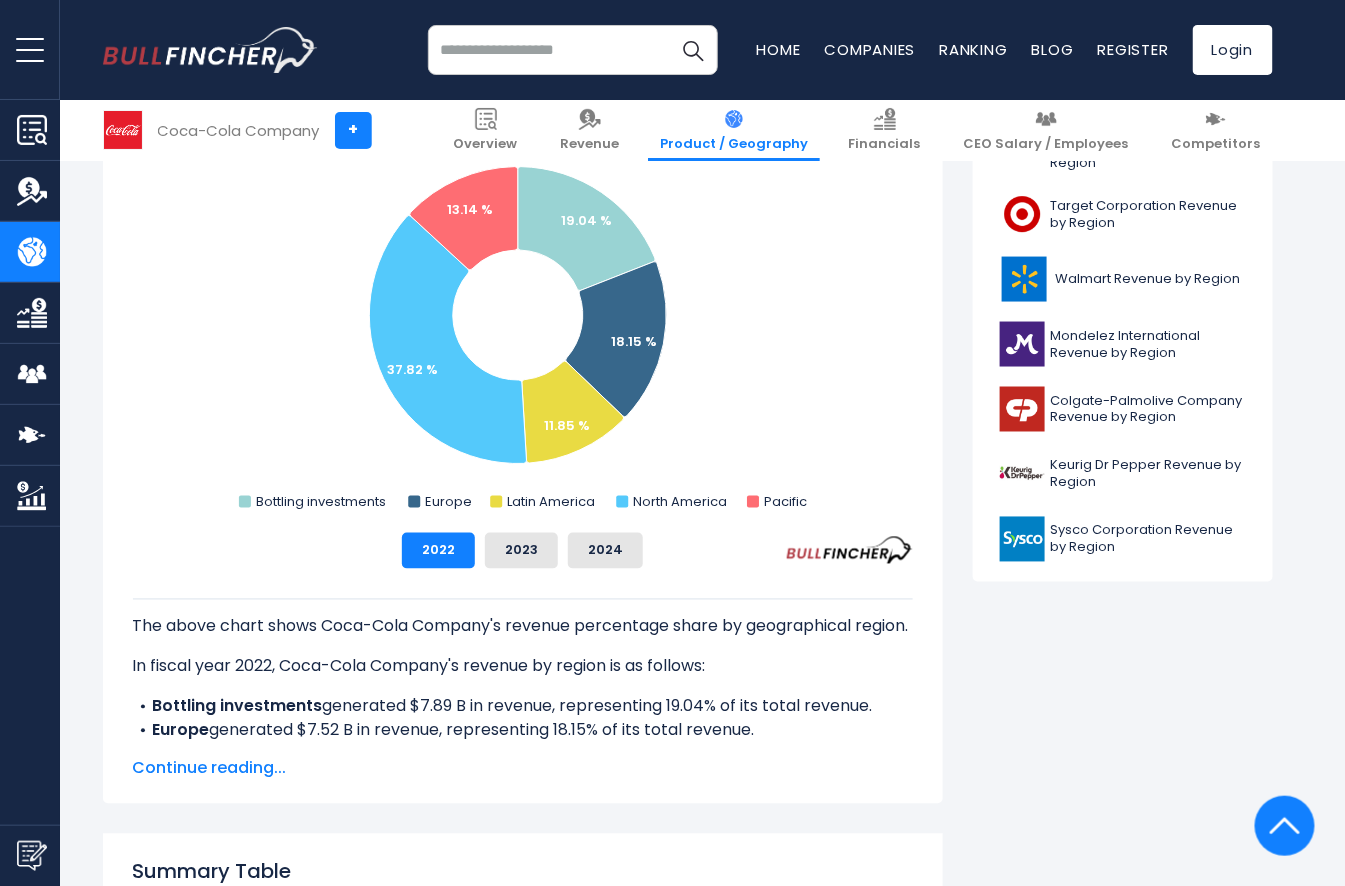 click on "Continue reading..." at bounding box center (523, 769) 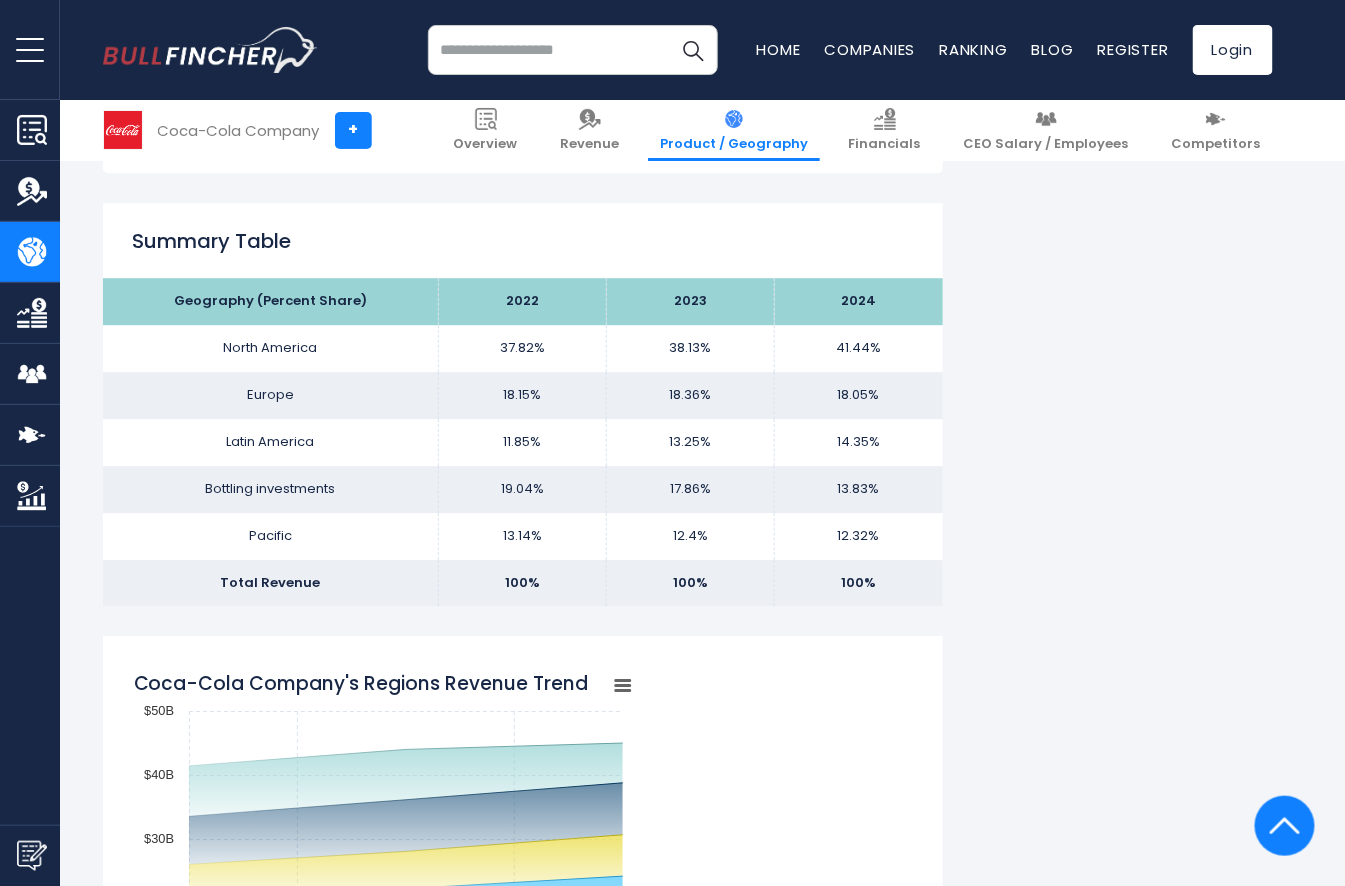scroll, scrollTop: 1633, scrollLeft: 0, axis: vertical 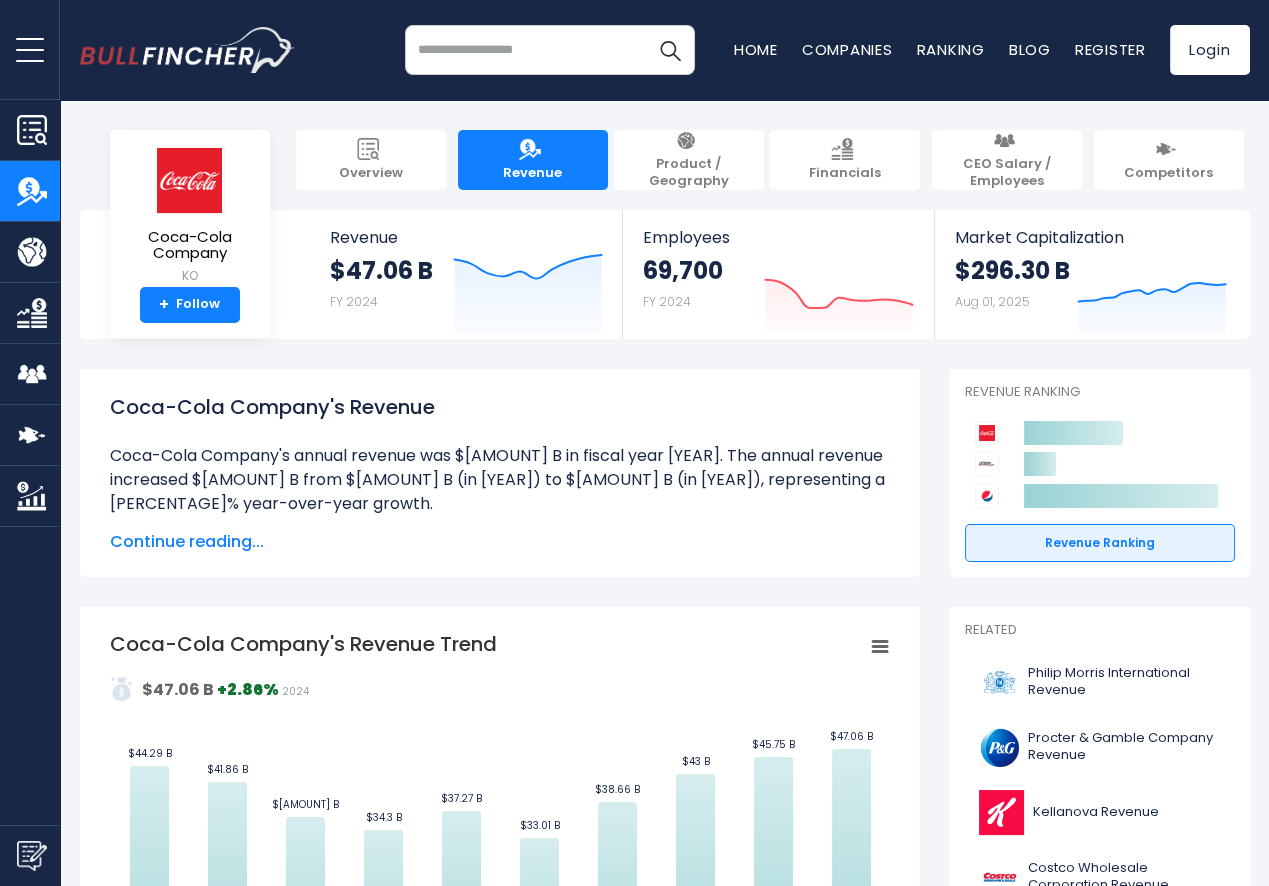 click on "Continue reading..." at bounding box center [500, 542] 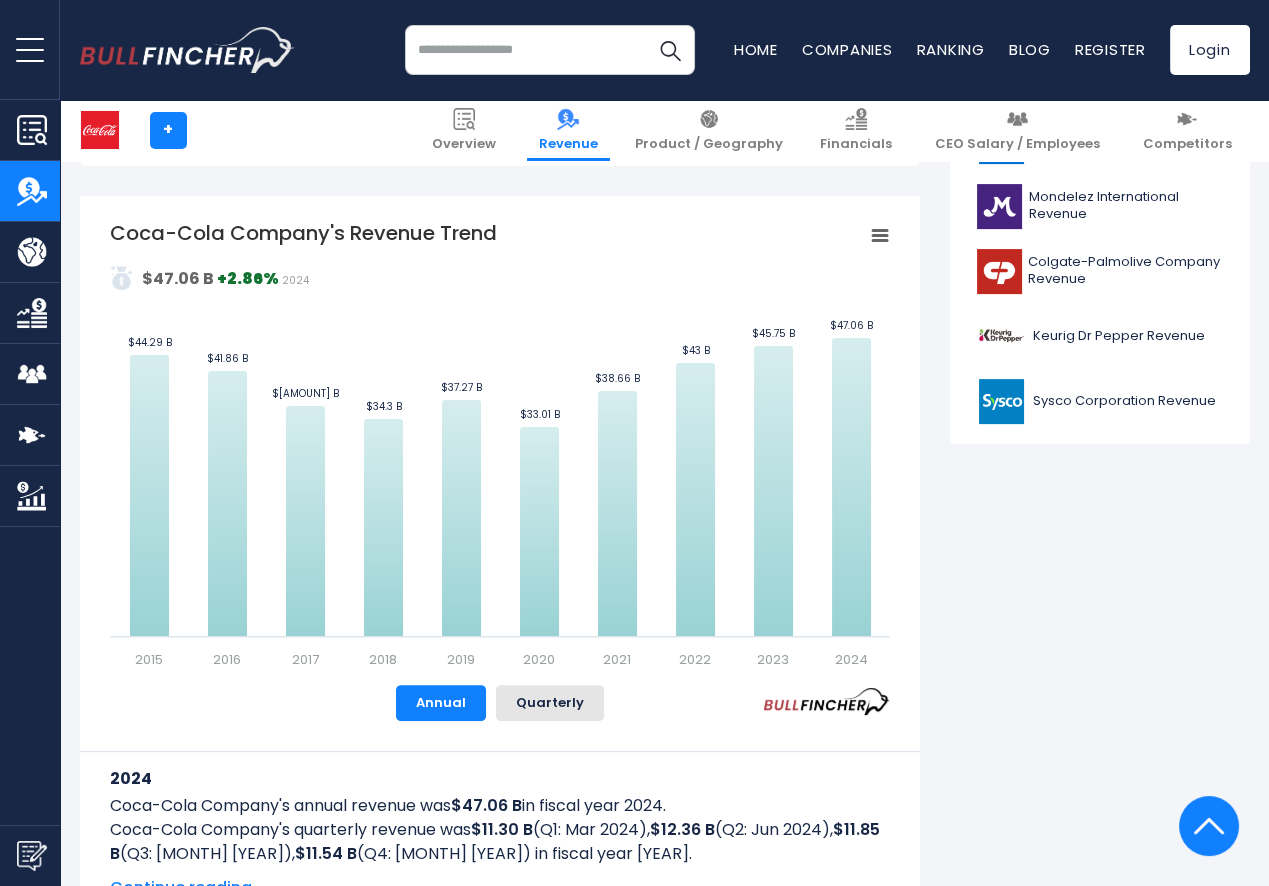 scroll, scrollTop: 867, scrollLeft: 0, axis: vertical 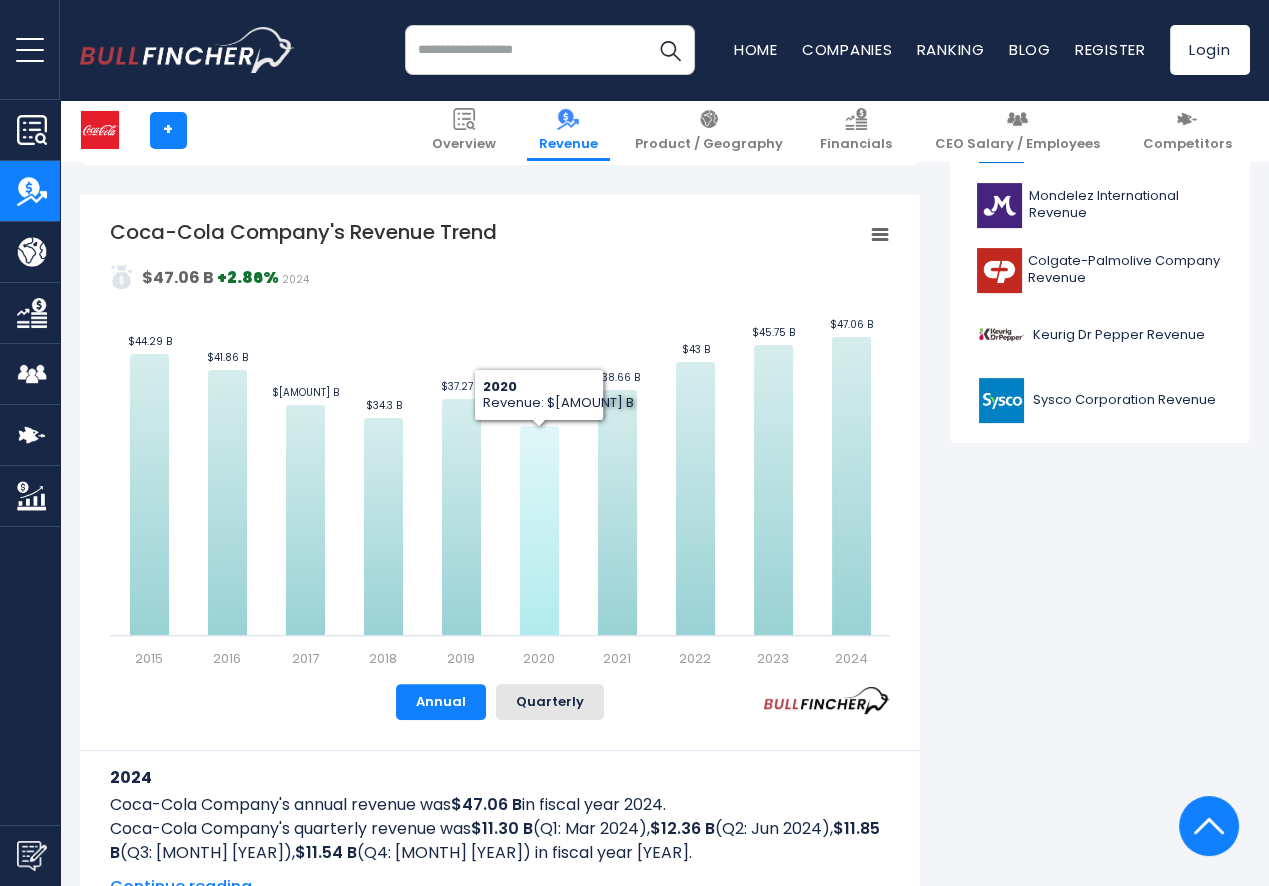 click 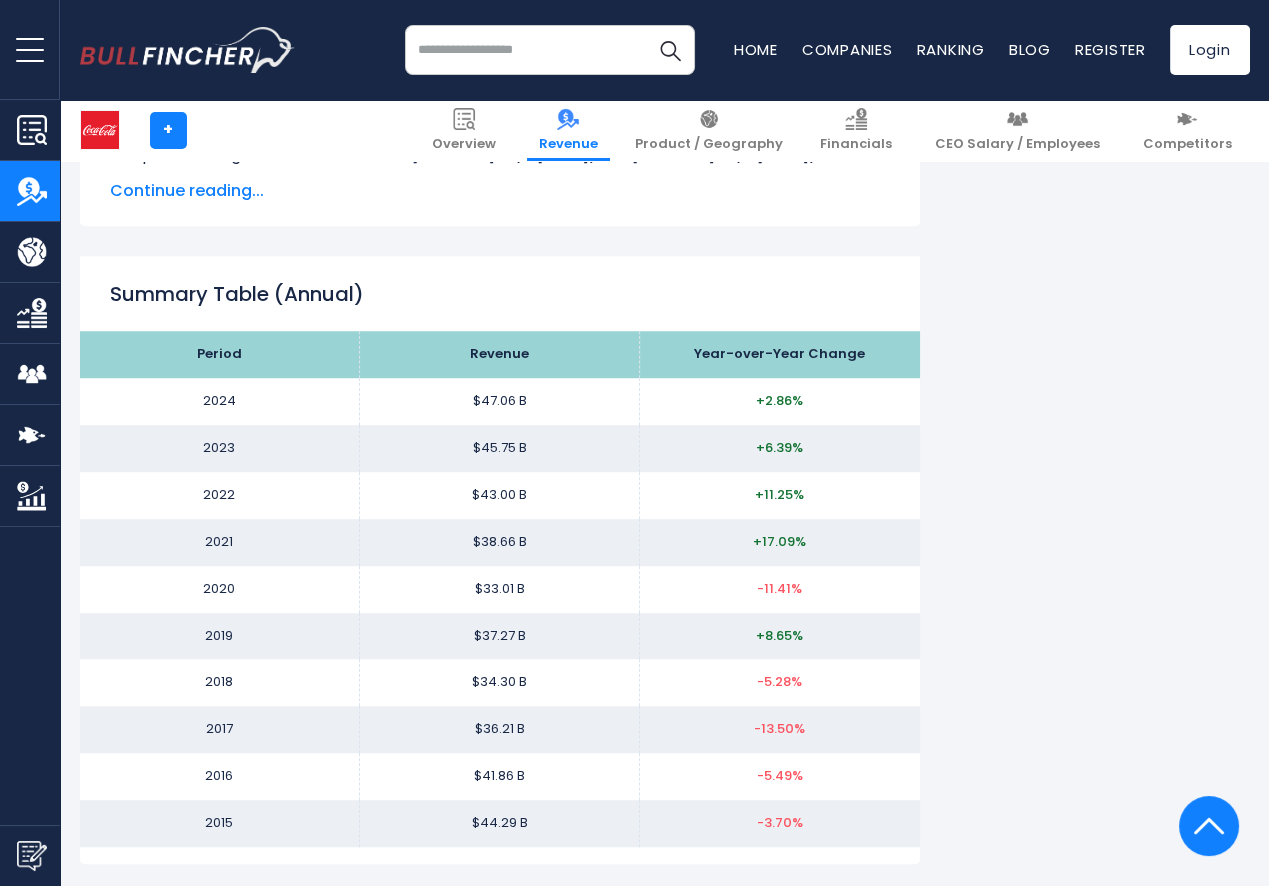 scroll, scrollTop: 2316, scrollLeft: 0, axis: vertical 